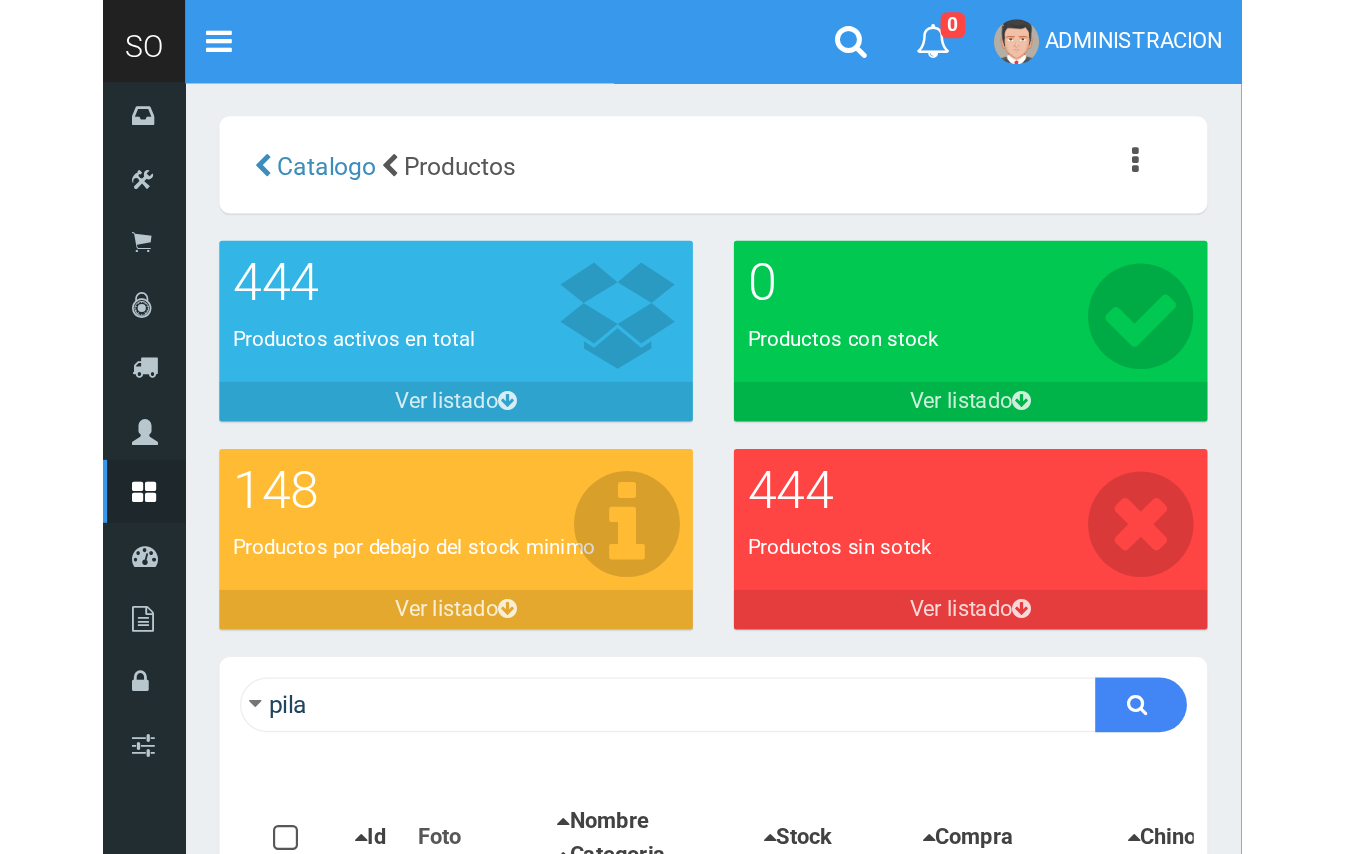 scroll, scrollTop: 0, scrollLeft: 0, axis: both 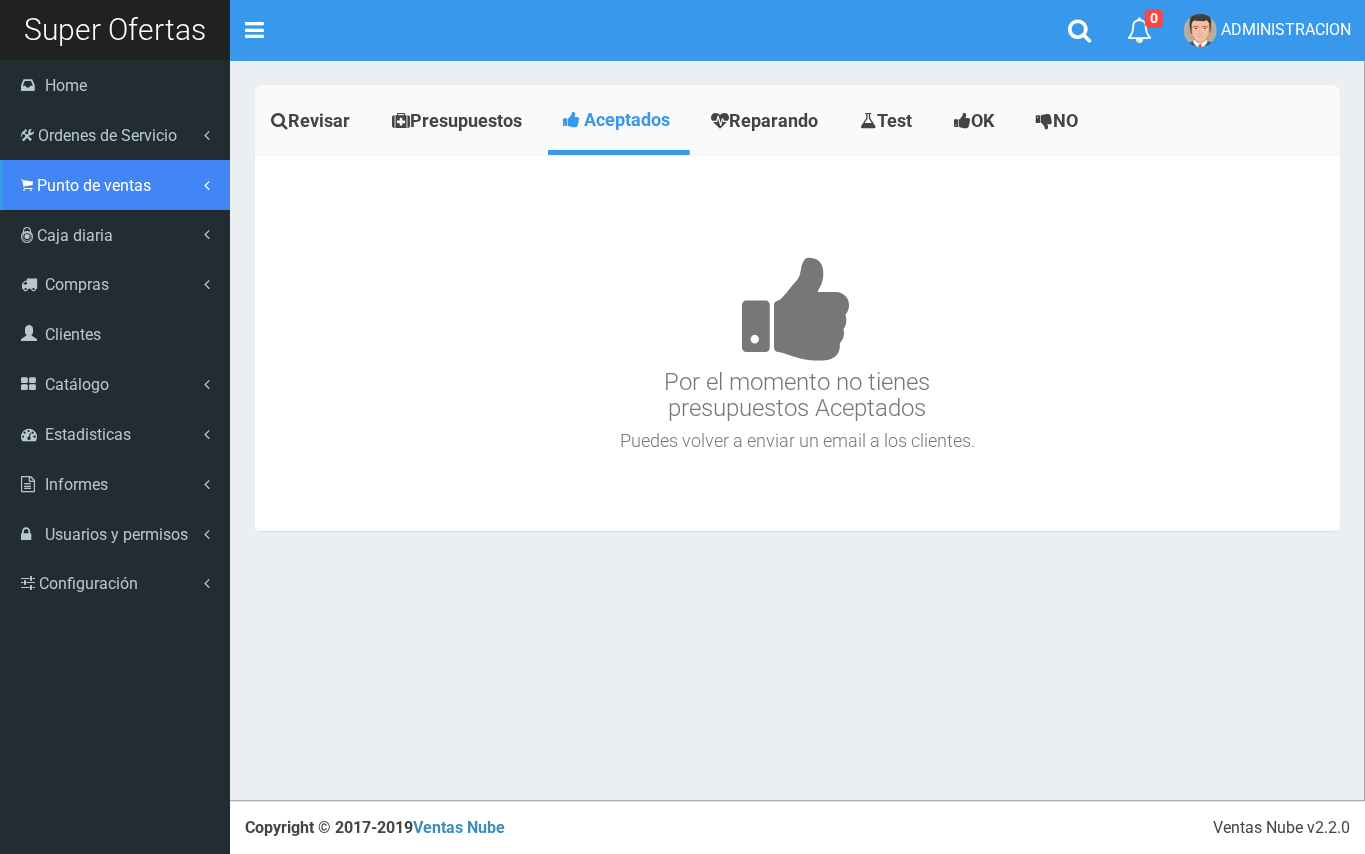 click on "Punto de ventas" at bounding box center (94, 185) 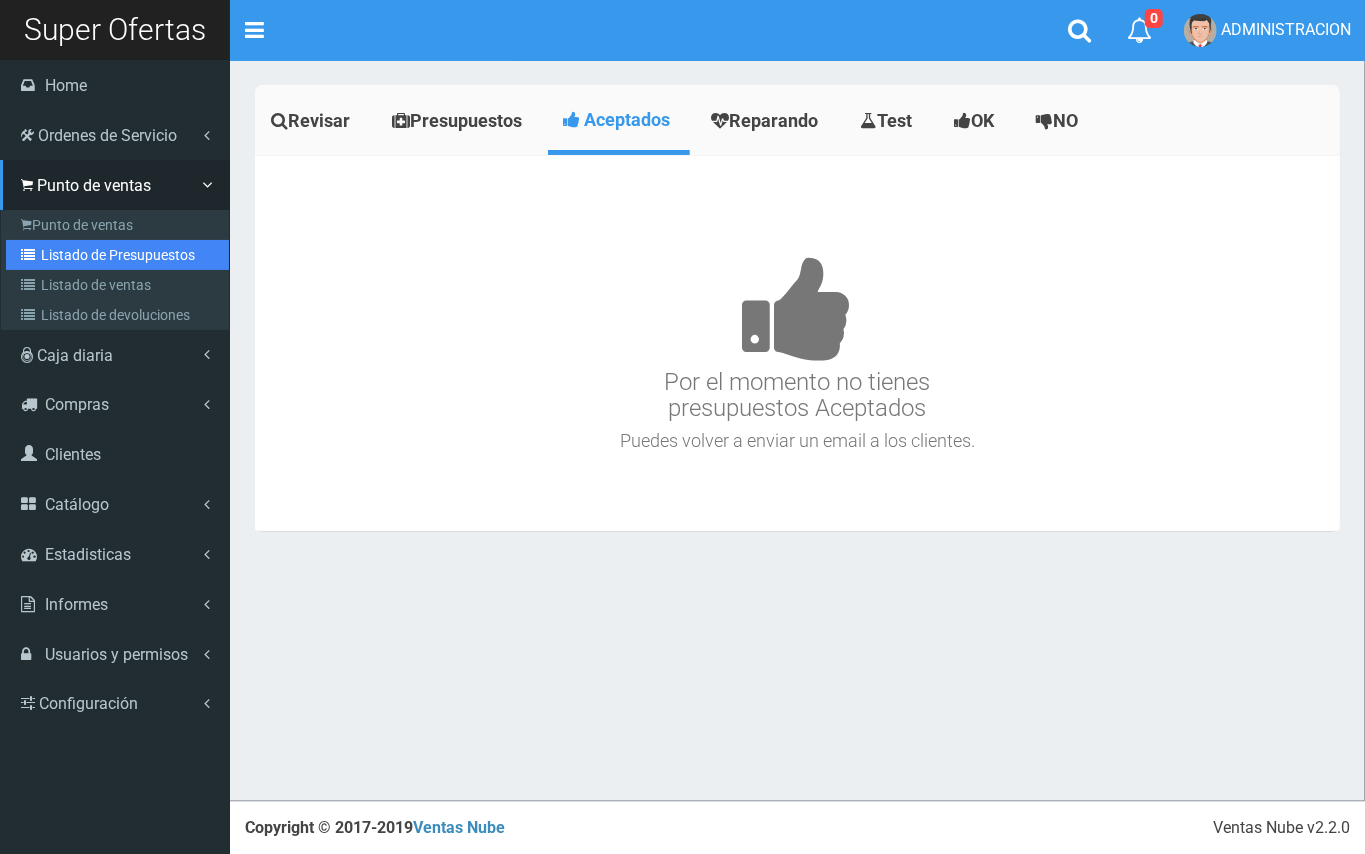 click on "Listado de Presupuestos" at bounding box center [117, 255] 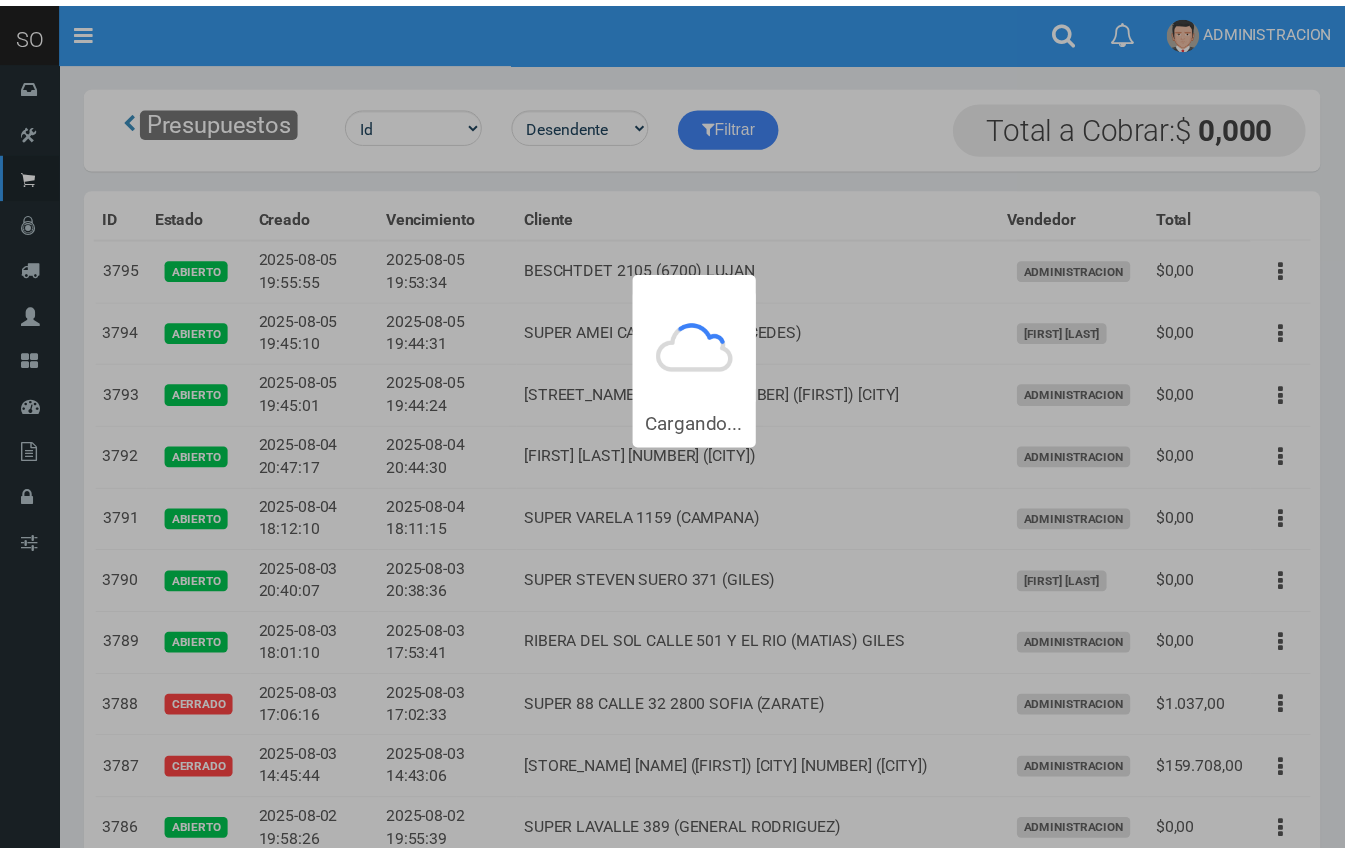 scroll, scrollTop: 0, scrollLeft: 0, axis: both 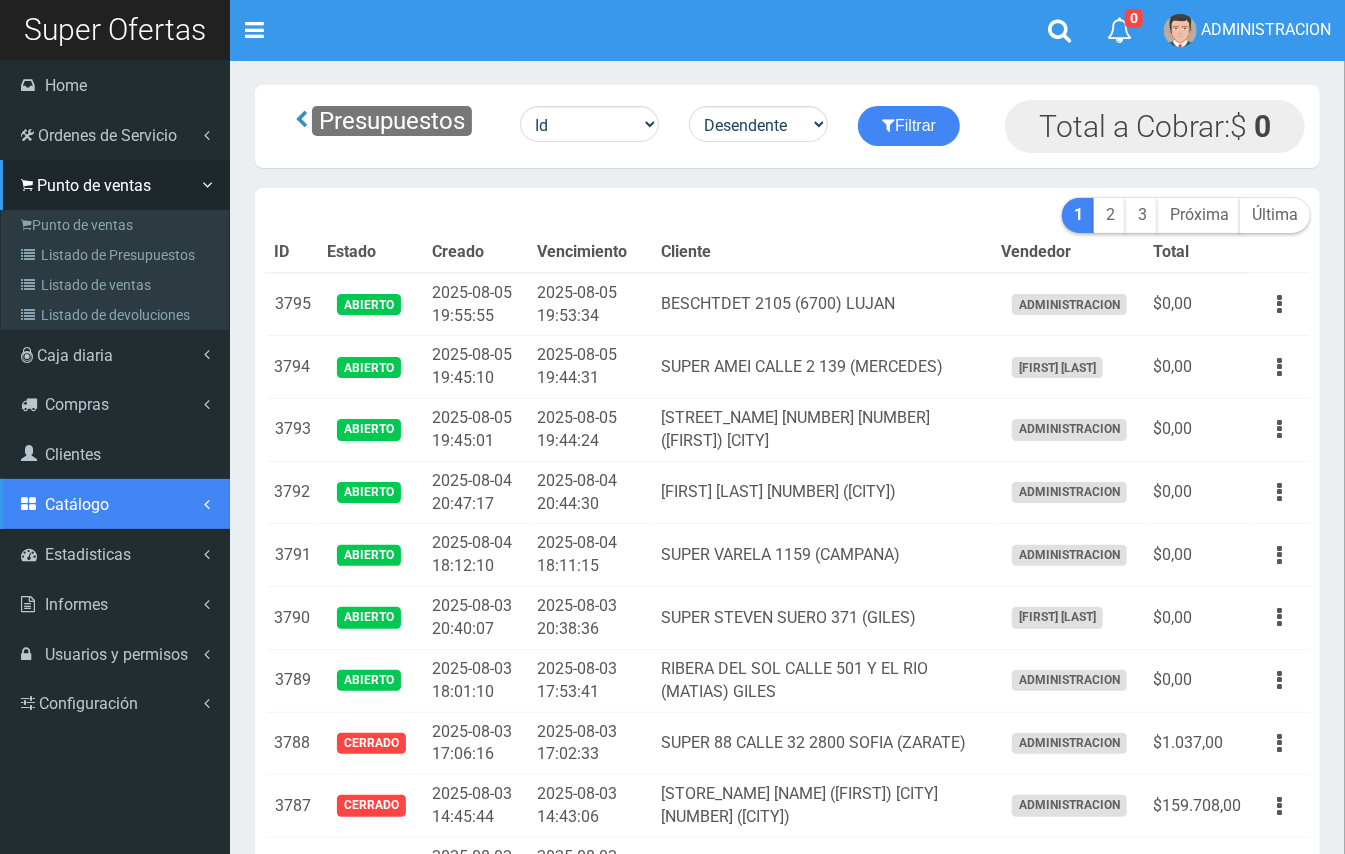 click on "Catálogo" at bounding box center [77, 504] 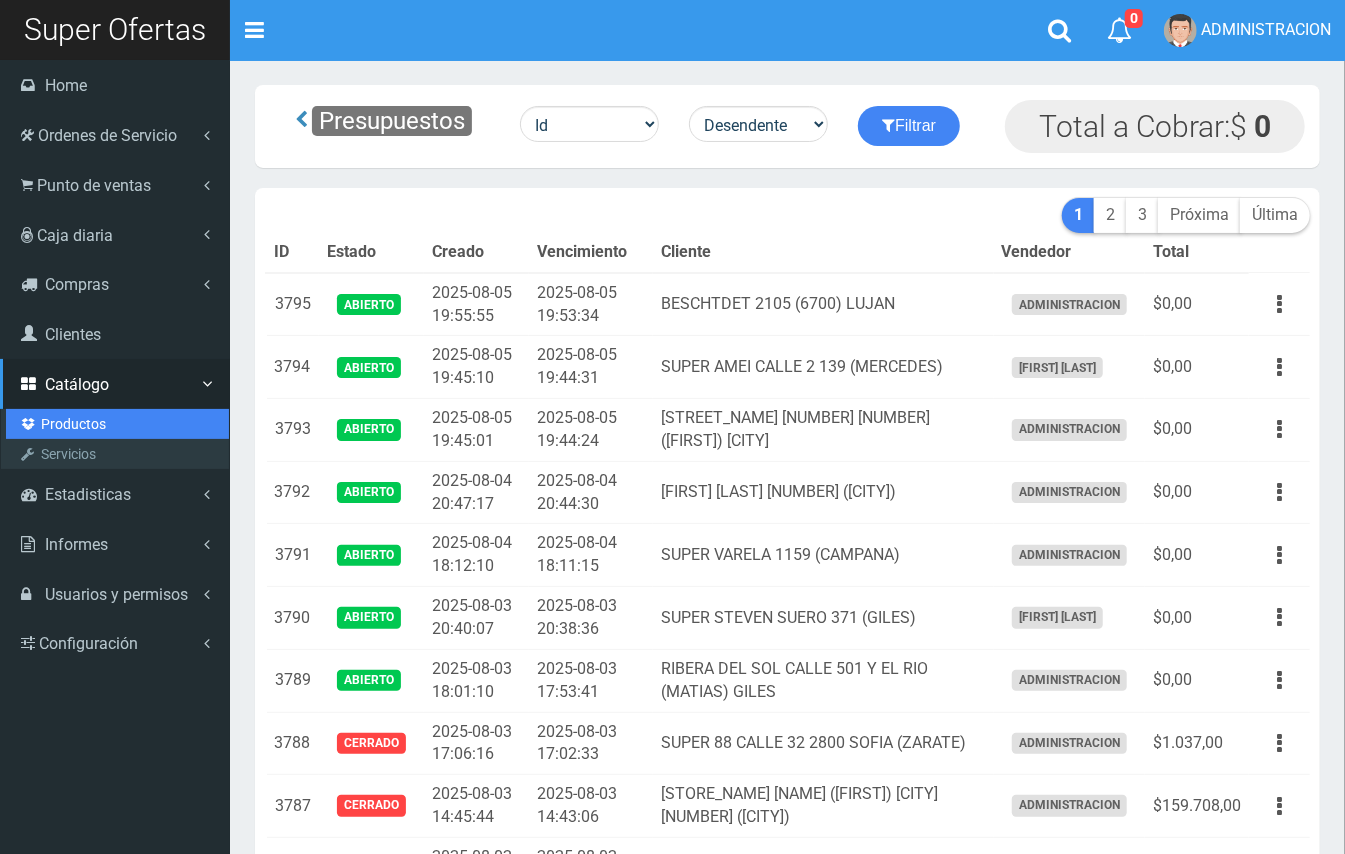 click on "Productos" at bounding box center [117, 424] 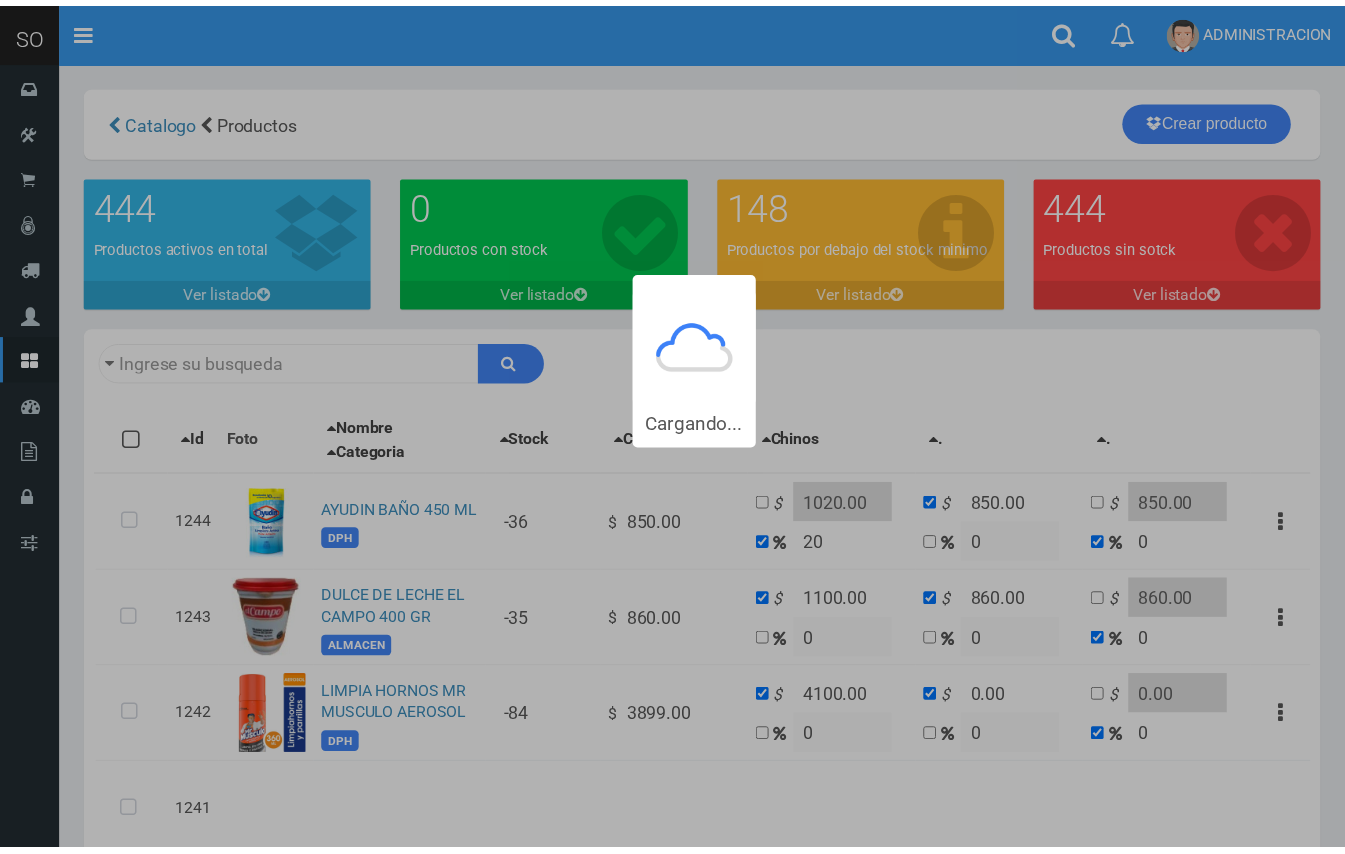 scroll, scrollTop: 0, scrollLeft: 0, axis: both 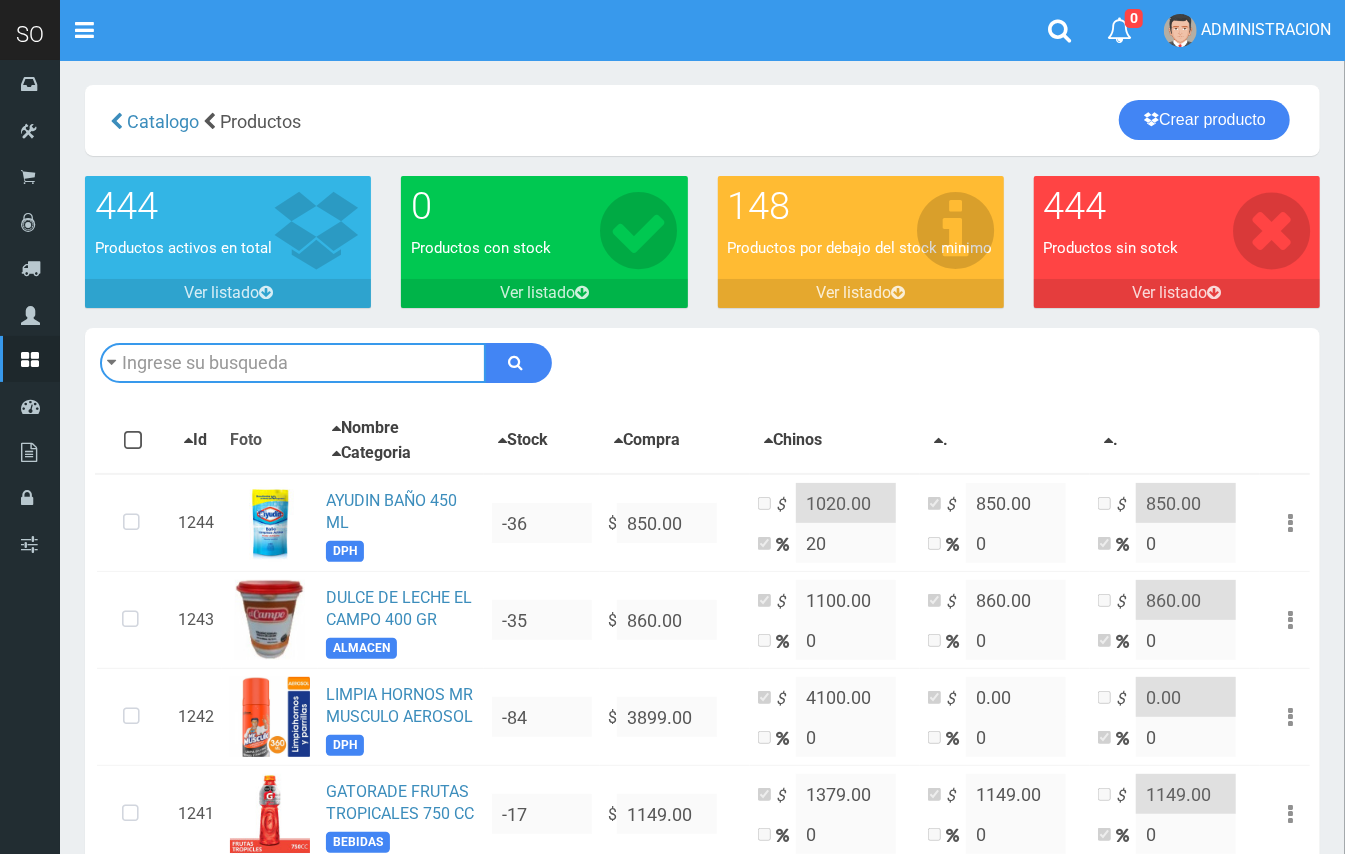 click at bounding box center [293, 363] 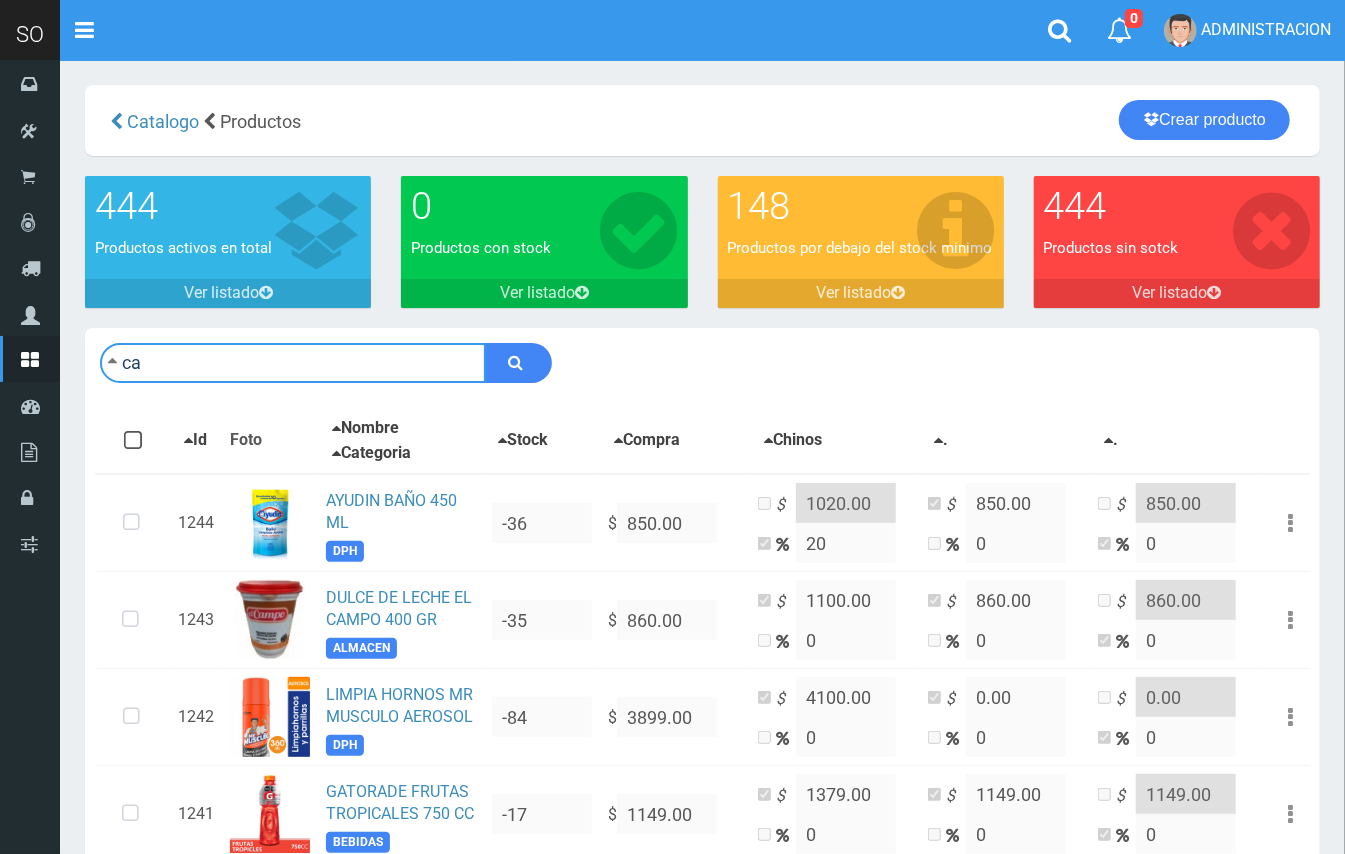 type on "c" 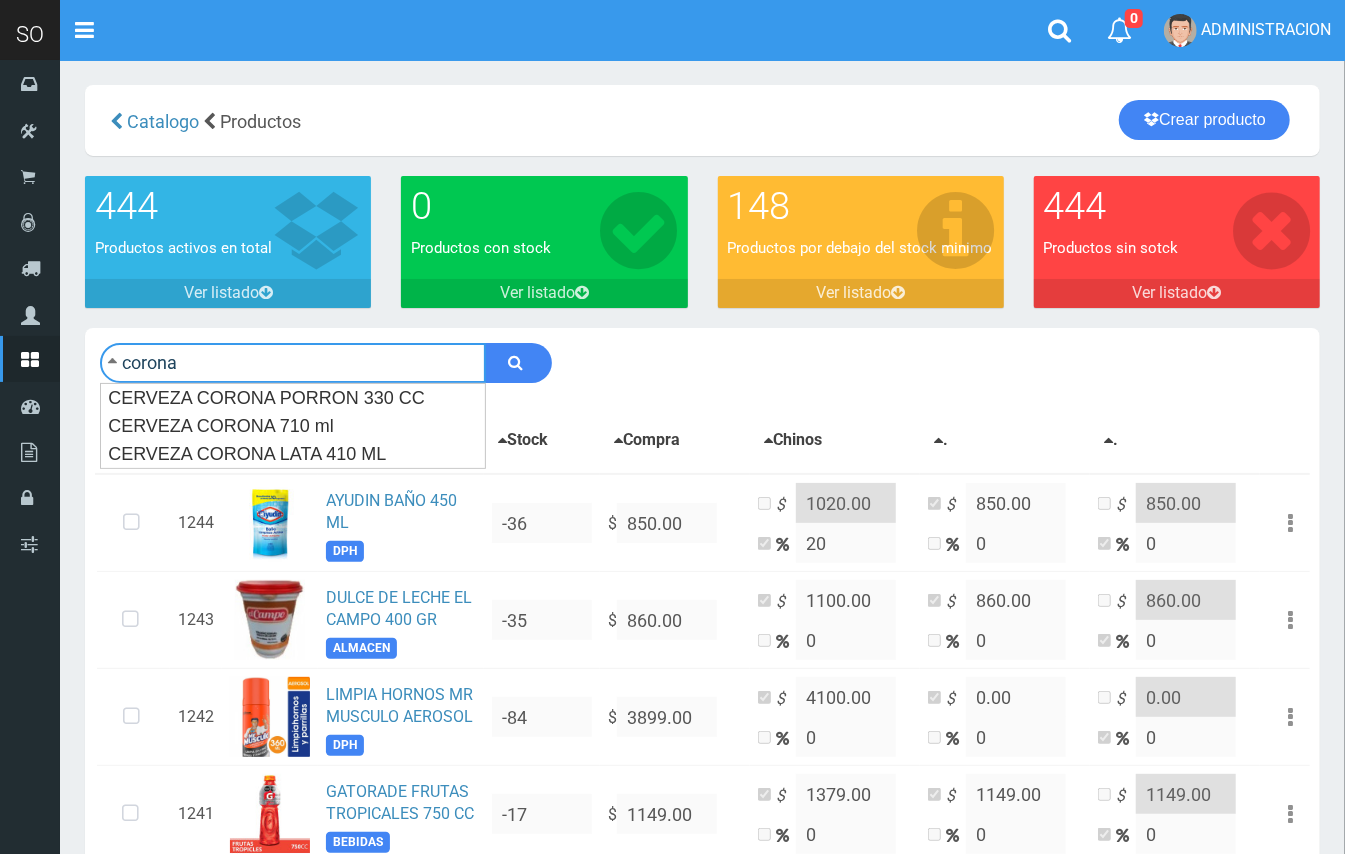 type on "corona" 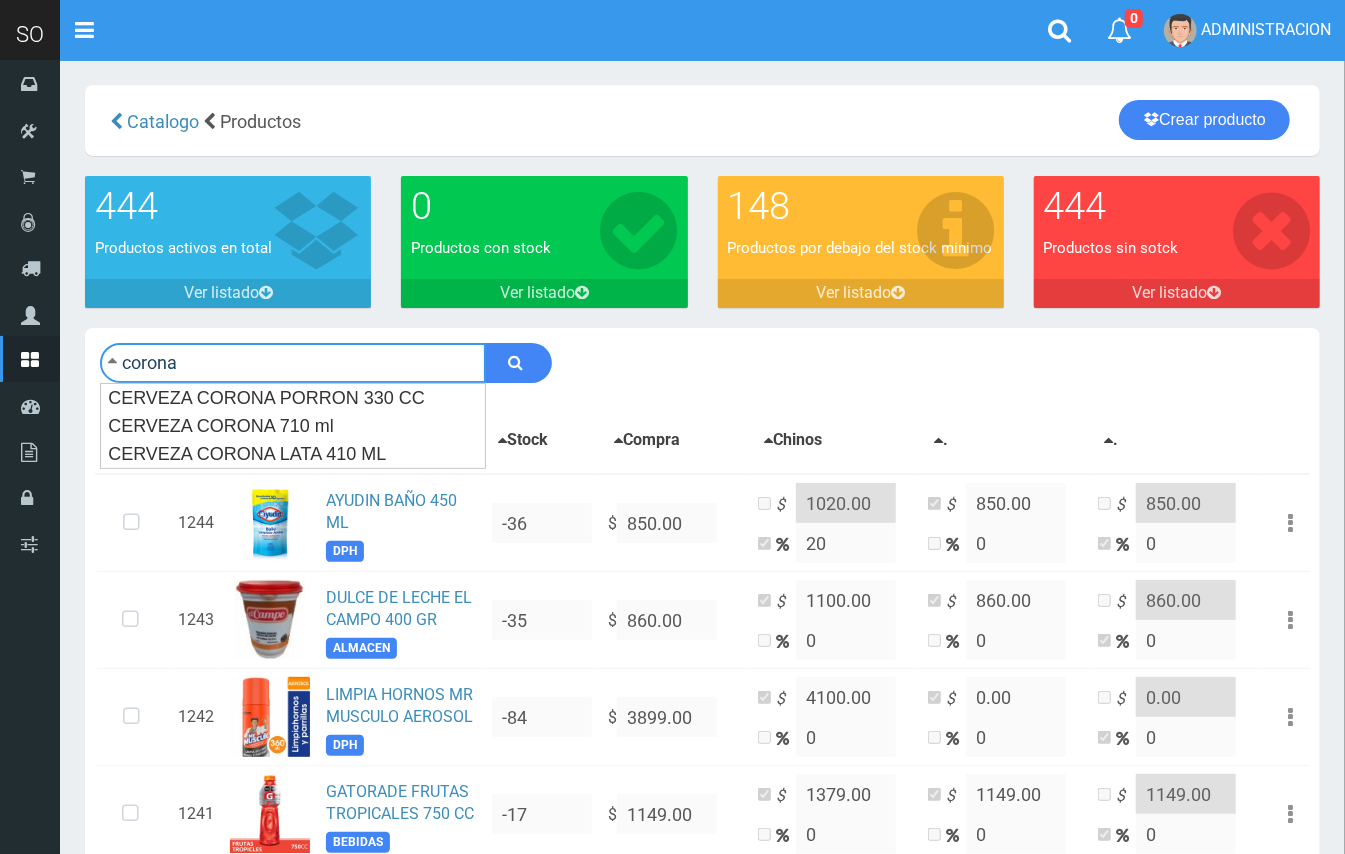 click at bounding box center (518, 363) 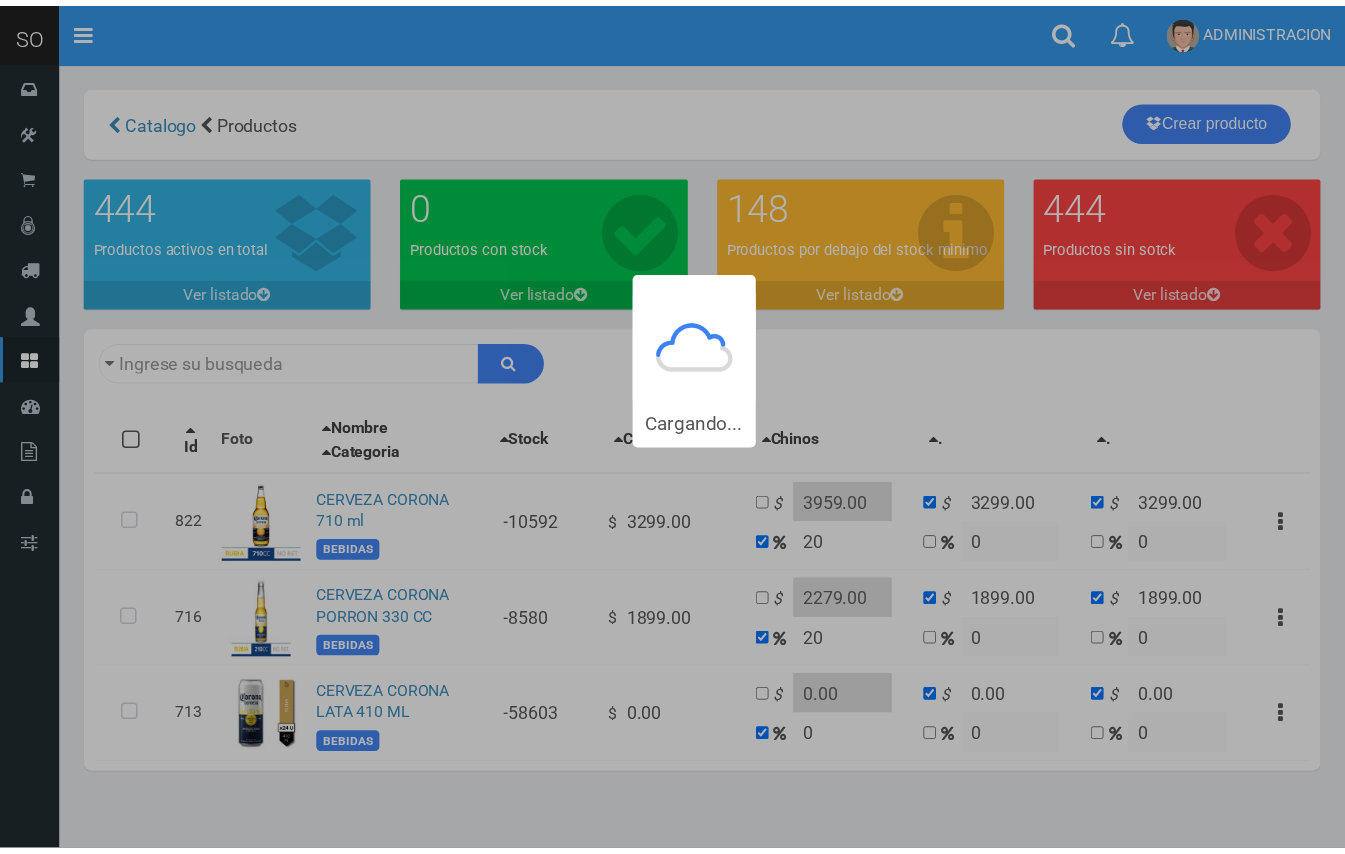 scroll, scrollTop: 0, scrollLeft: 0, axis: both 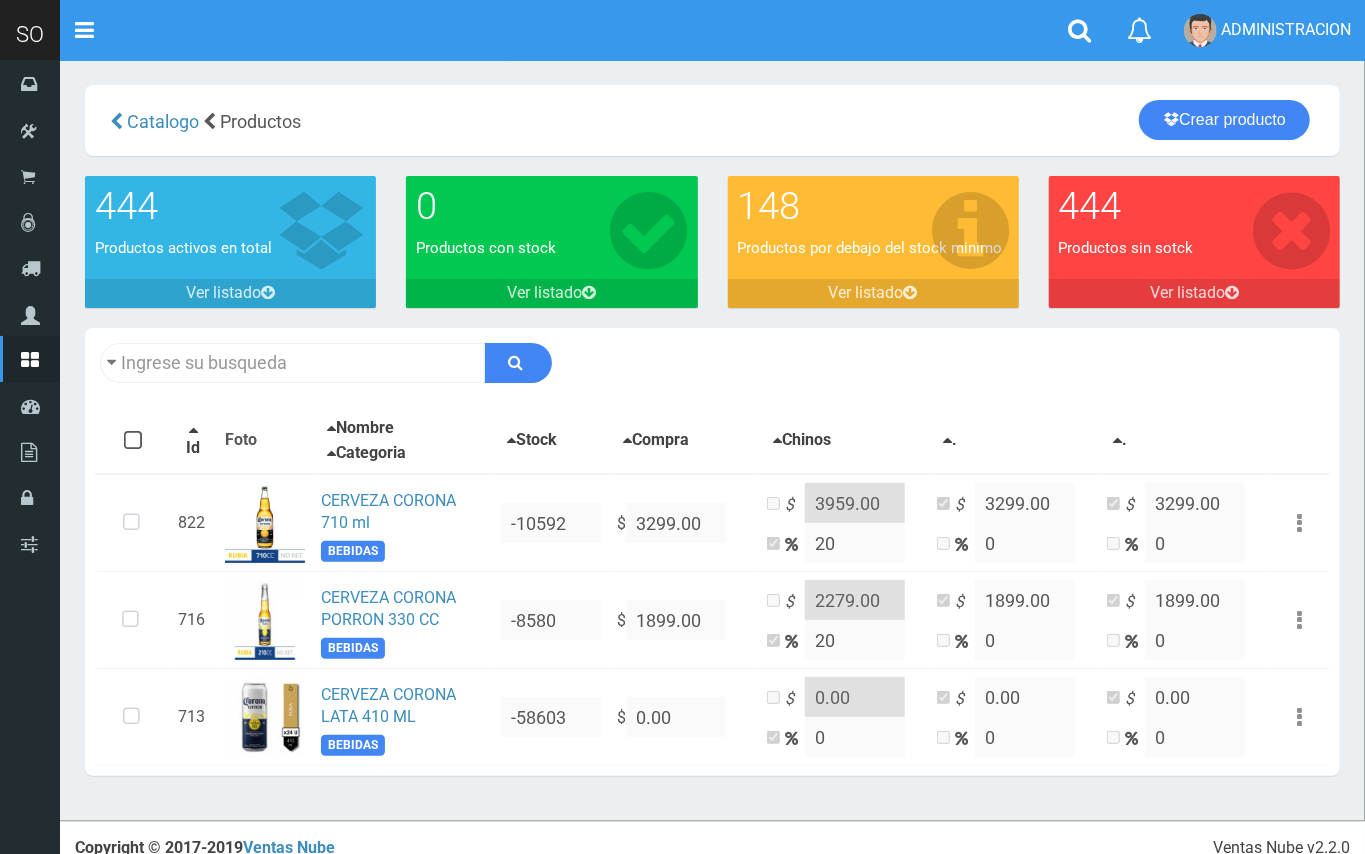type on "corona" 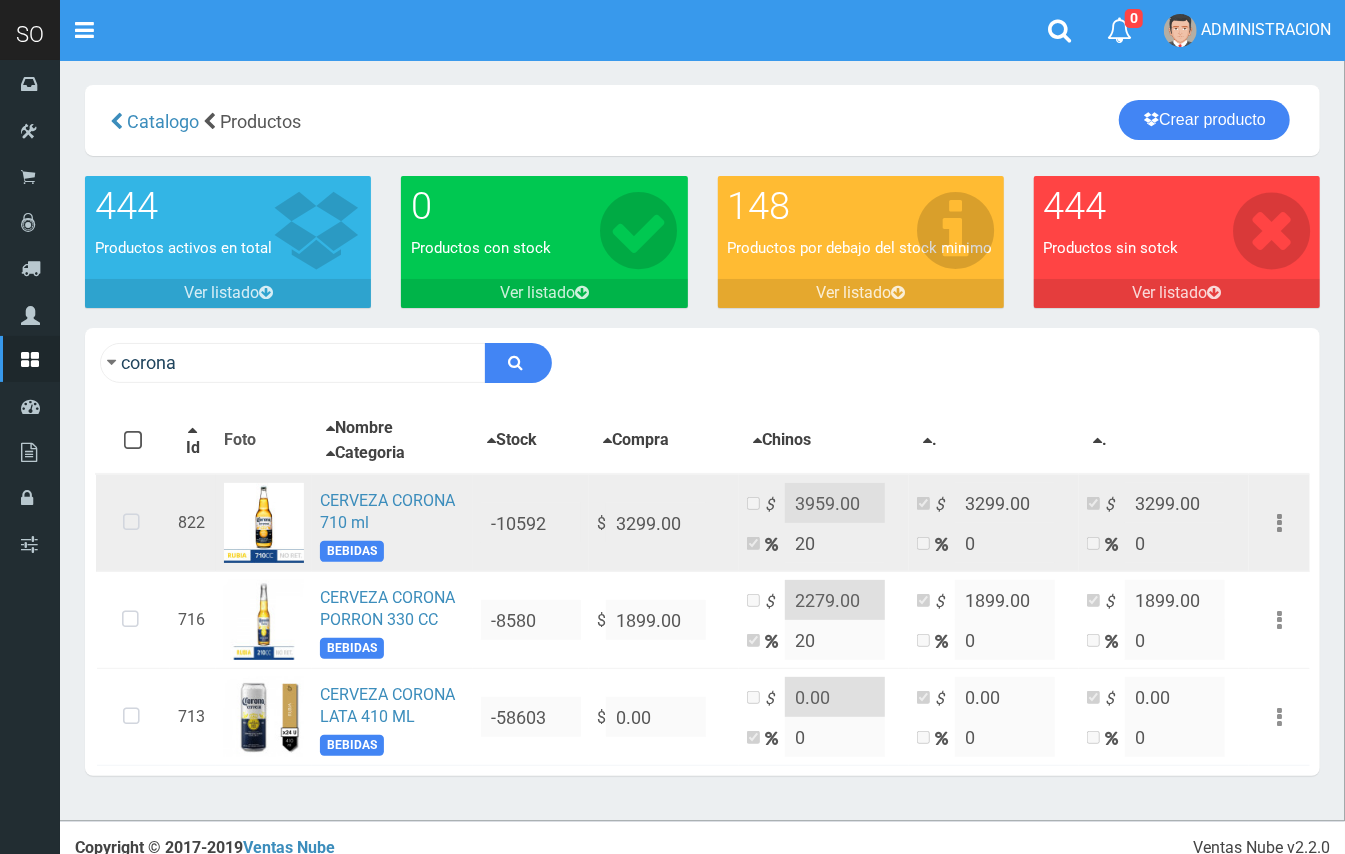 click at bounding box center [131, 523] 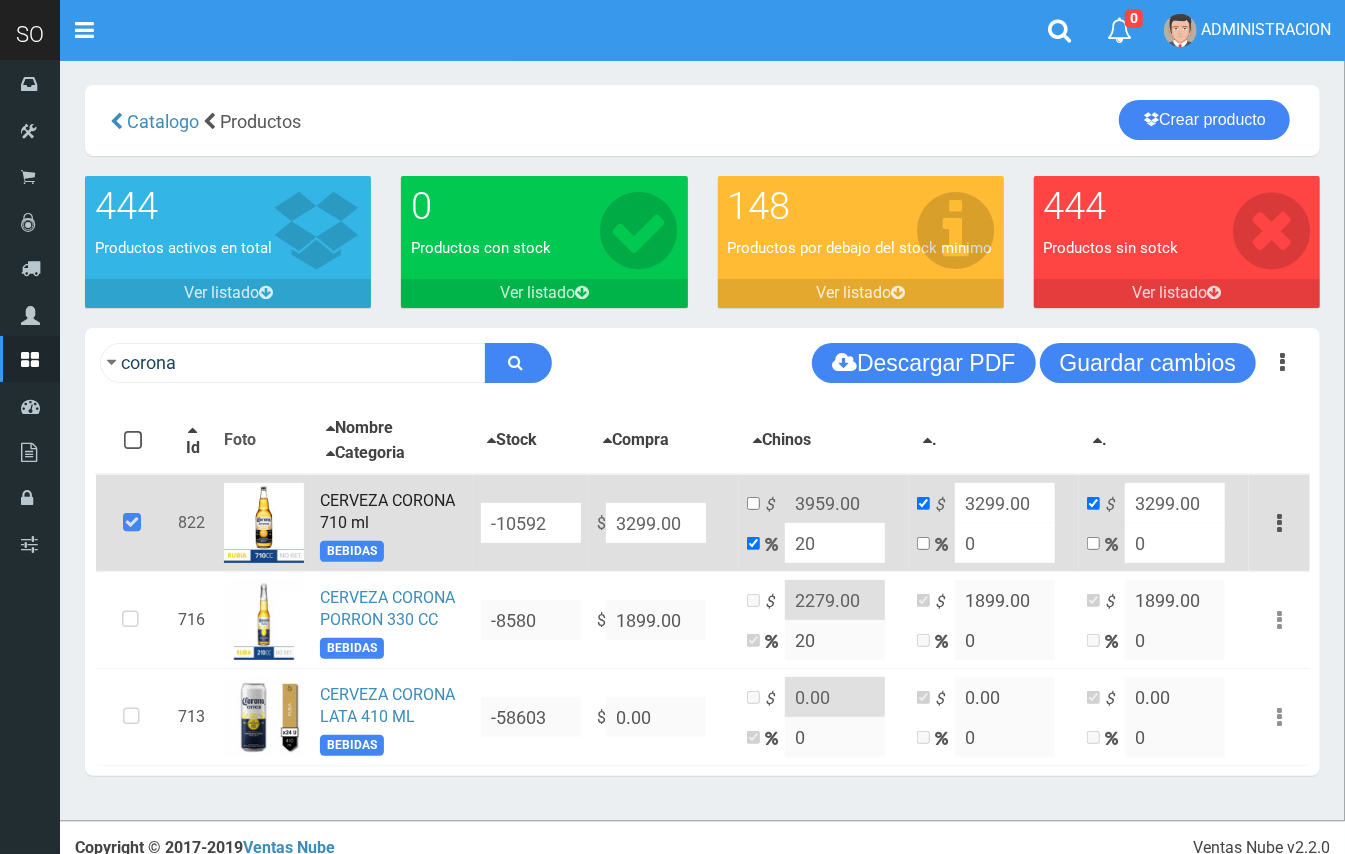 drag, startPoint x: 804, startPoint y: 542, endPoint x: 742, endPoint y: 537, distance: 62.201286 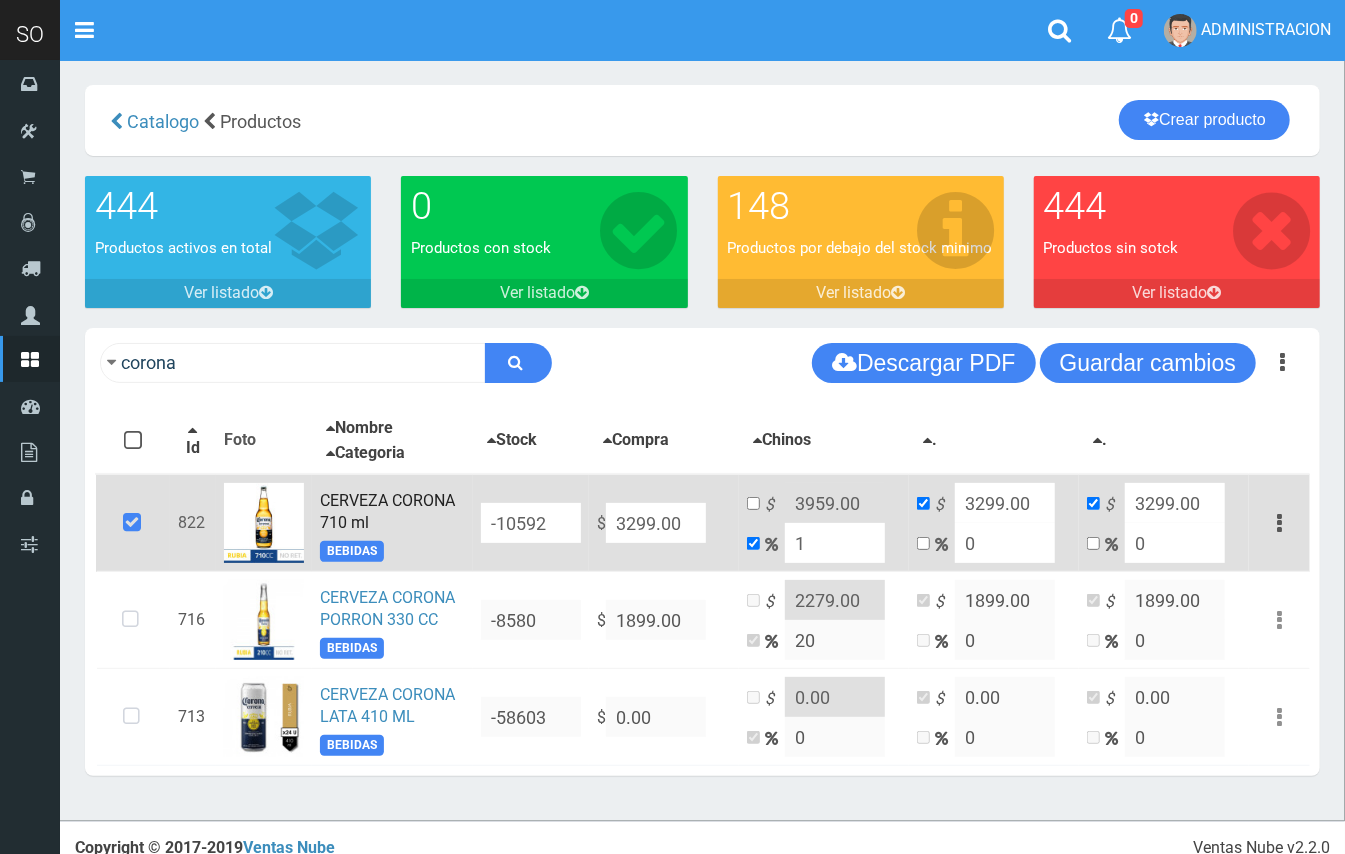 type on "3331.99" 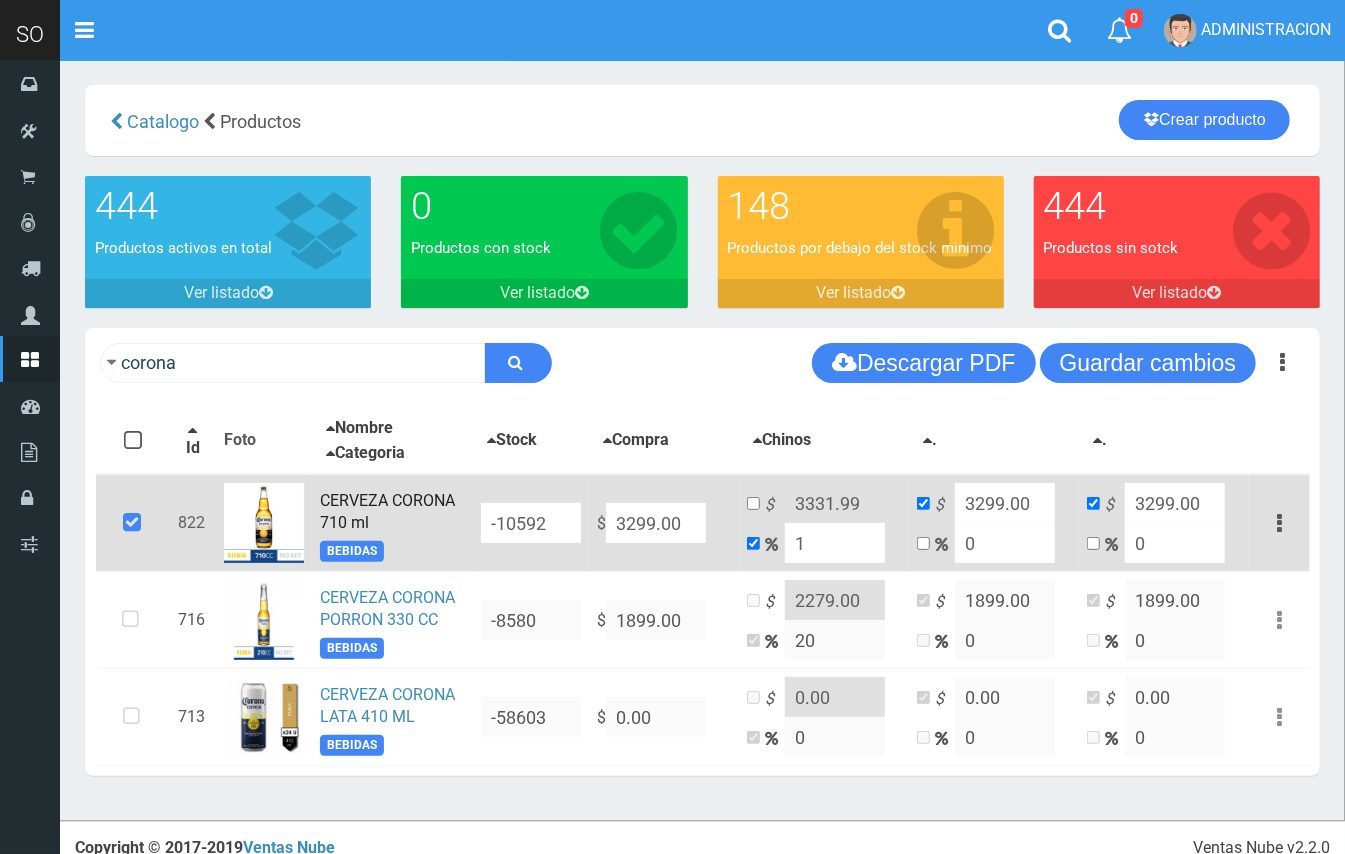 type on "10" 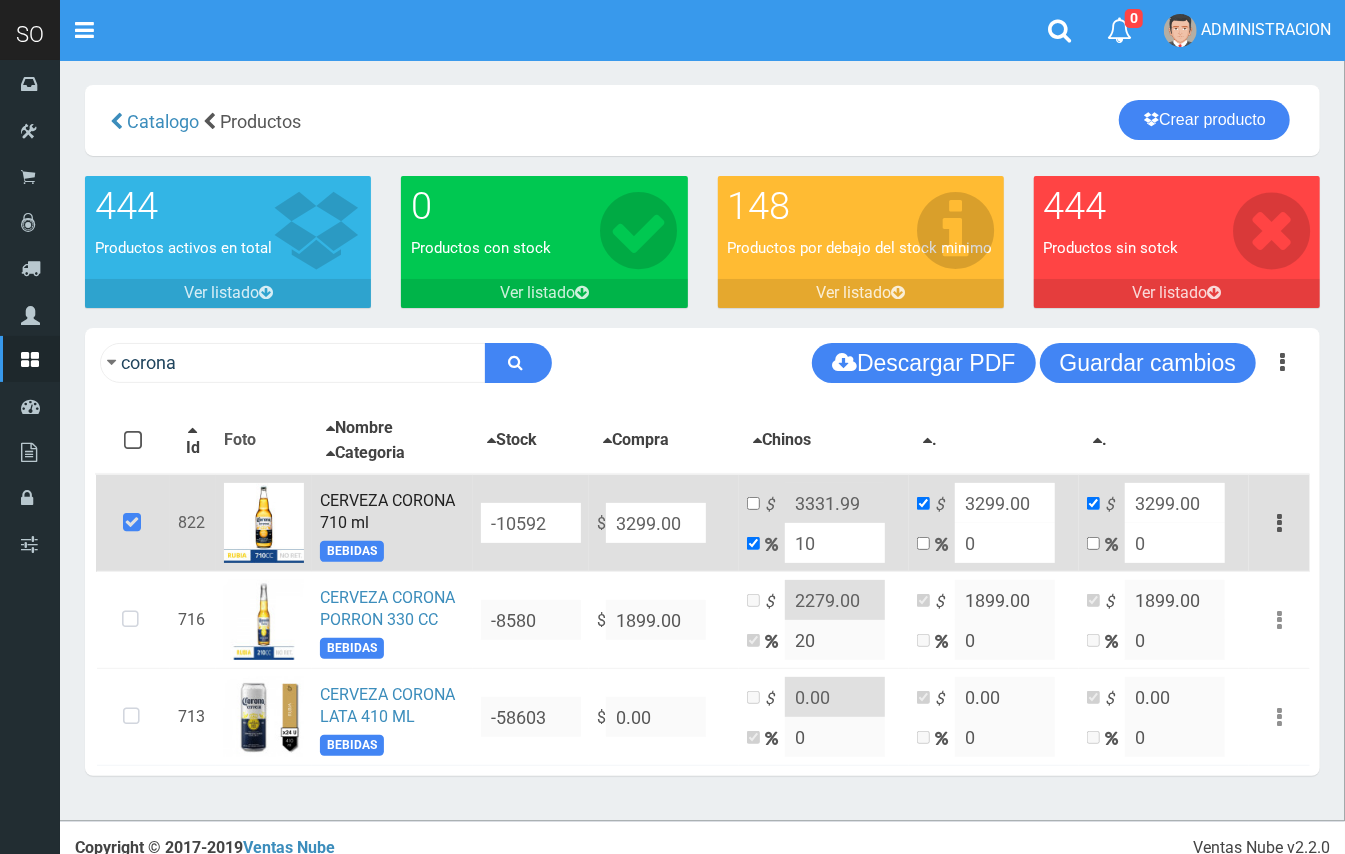 type on "3628.9" 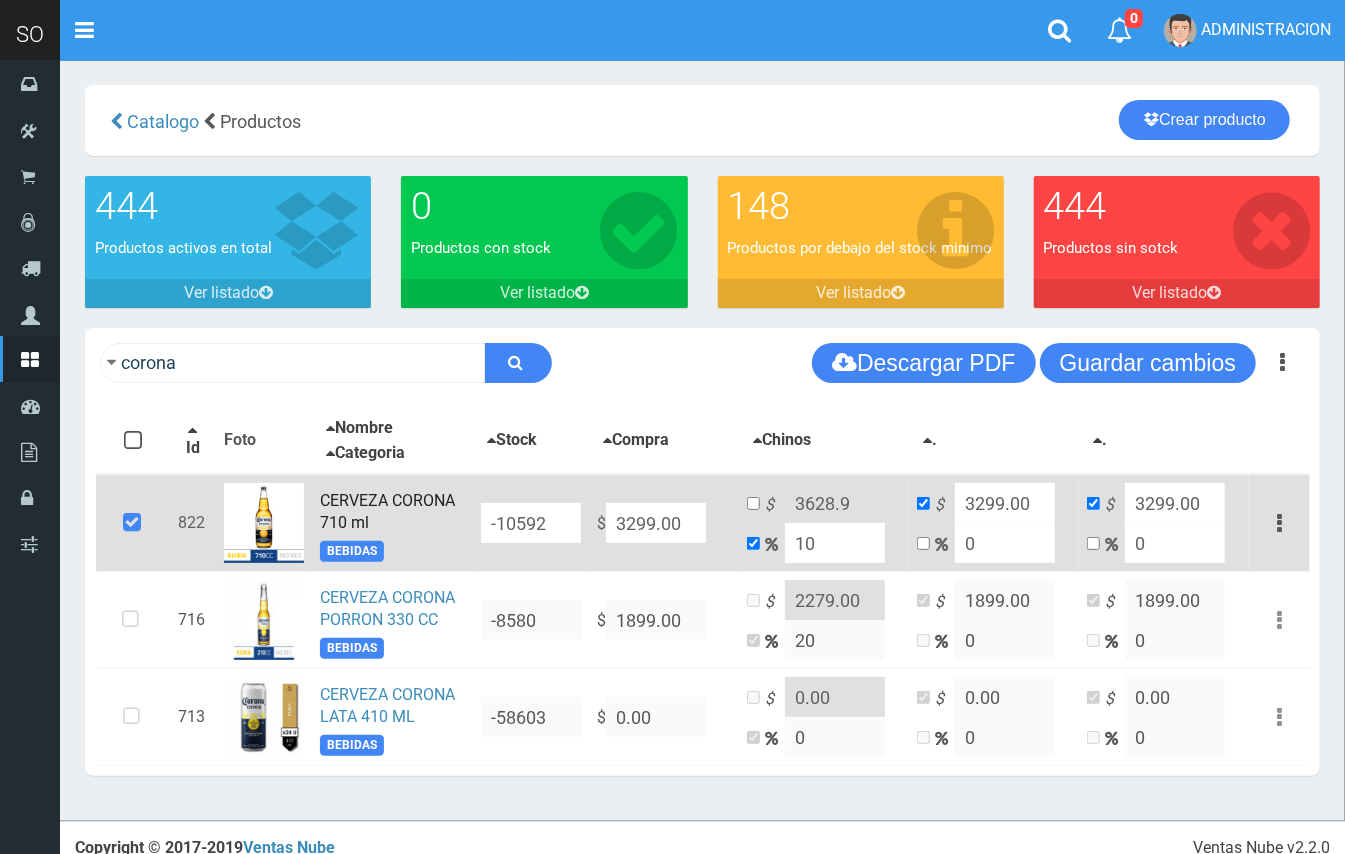 type on "10" 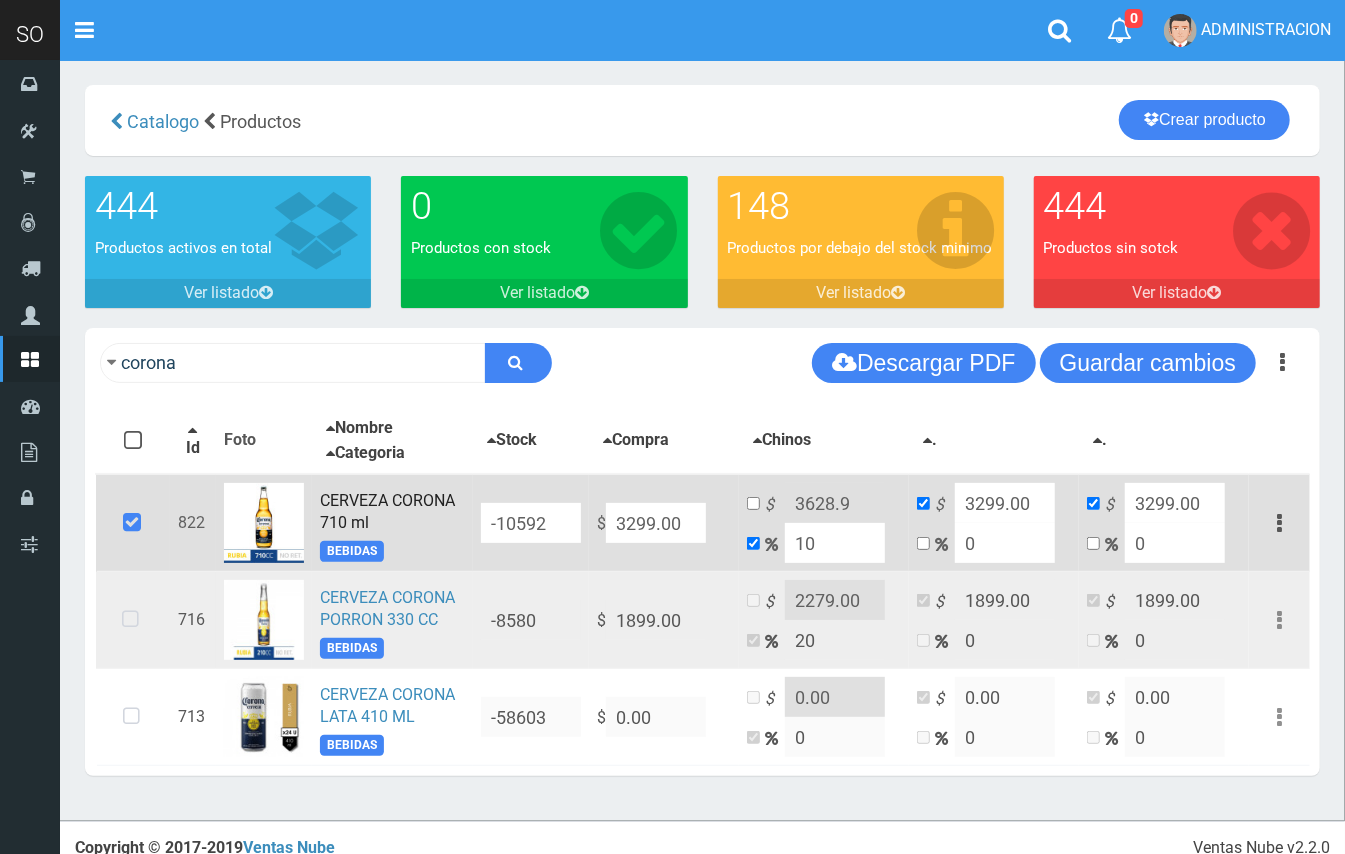 click at bounding box center (130, 620) 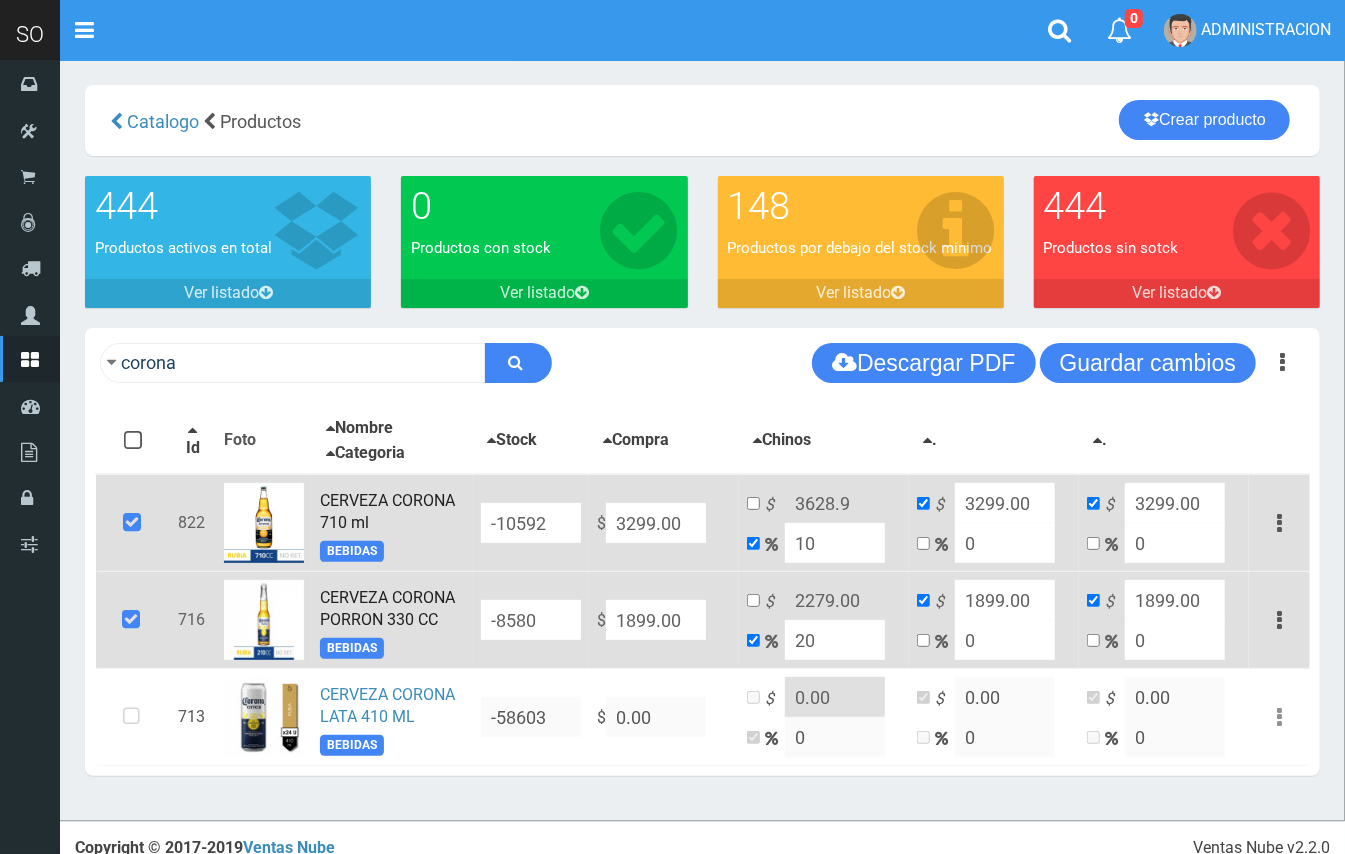 drag, startPoint x: 825, startPoint y: 644, endPoint x: 769, endPoint y: 642, distance: 56.0357 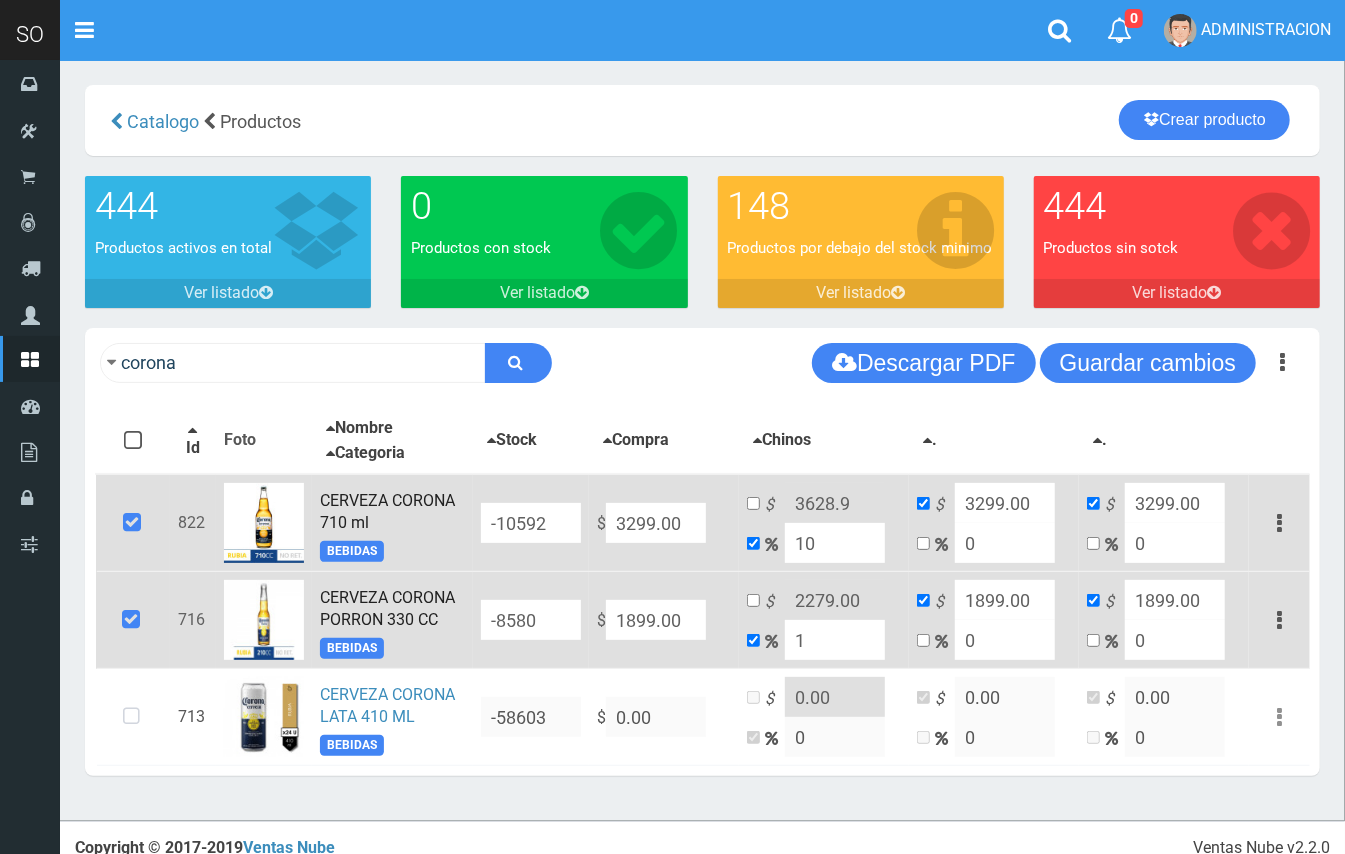type on "1917.99" 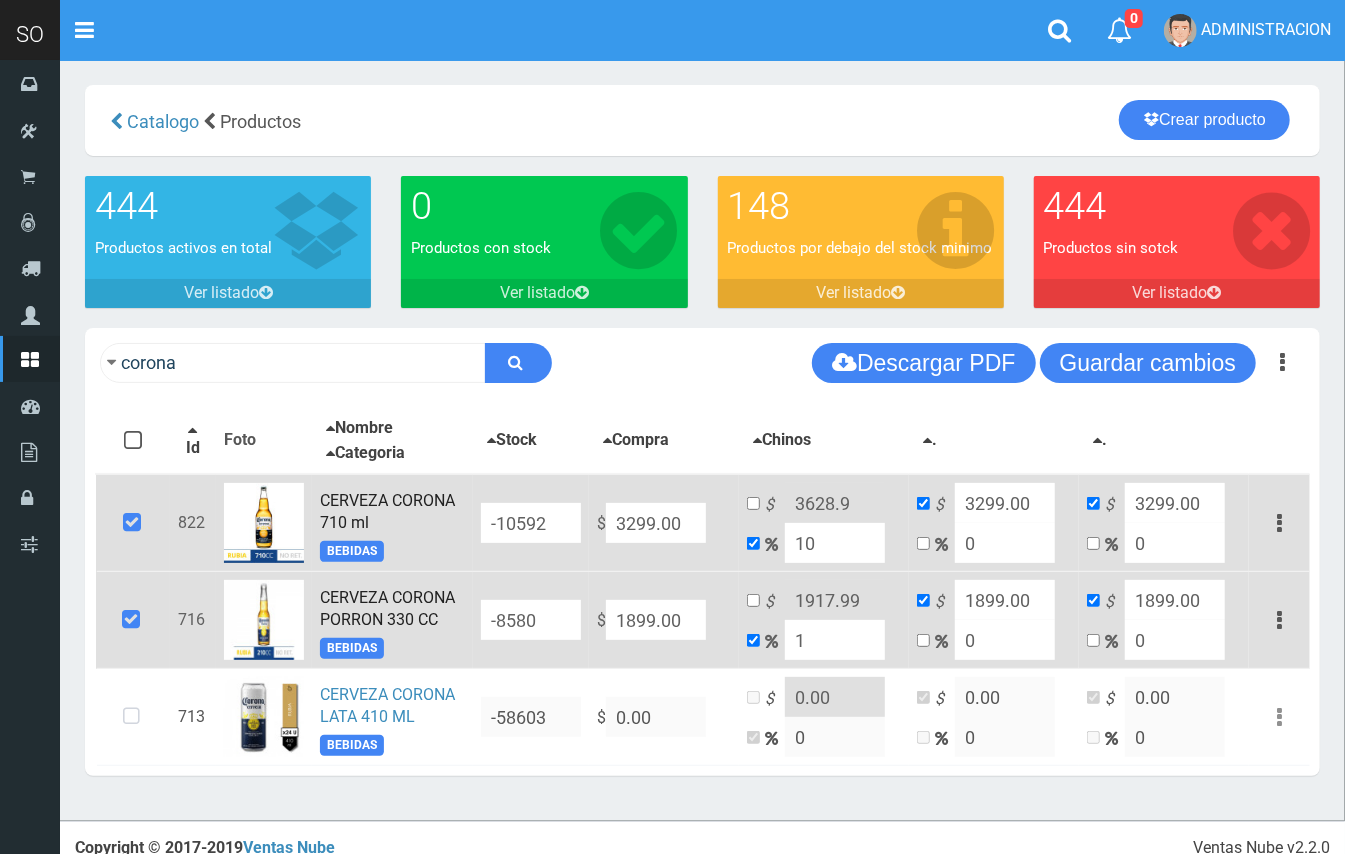 type on "10" 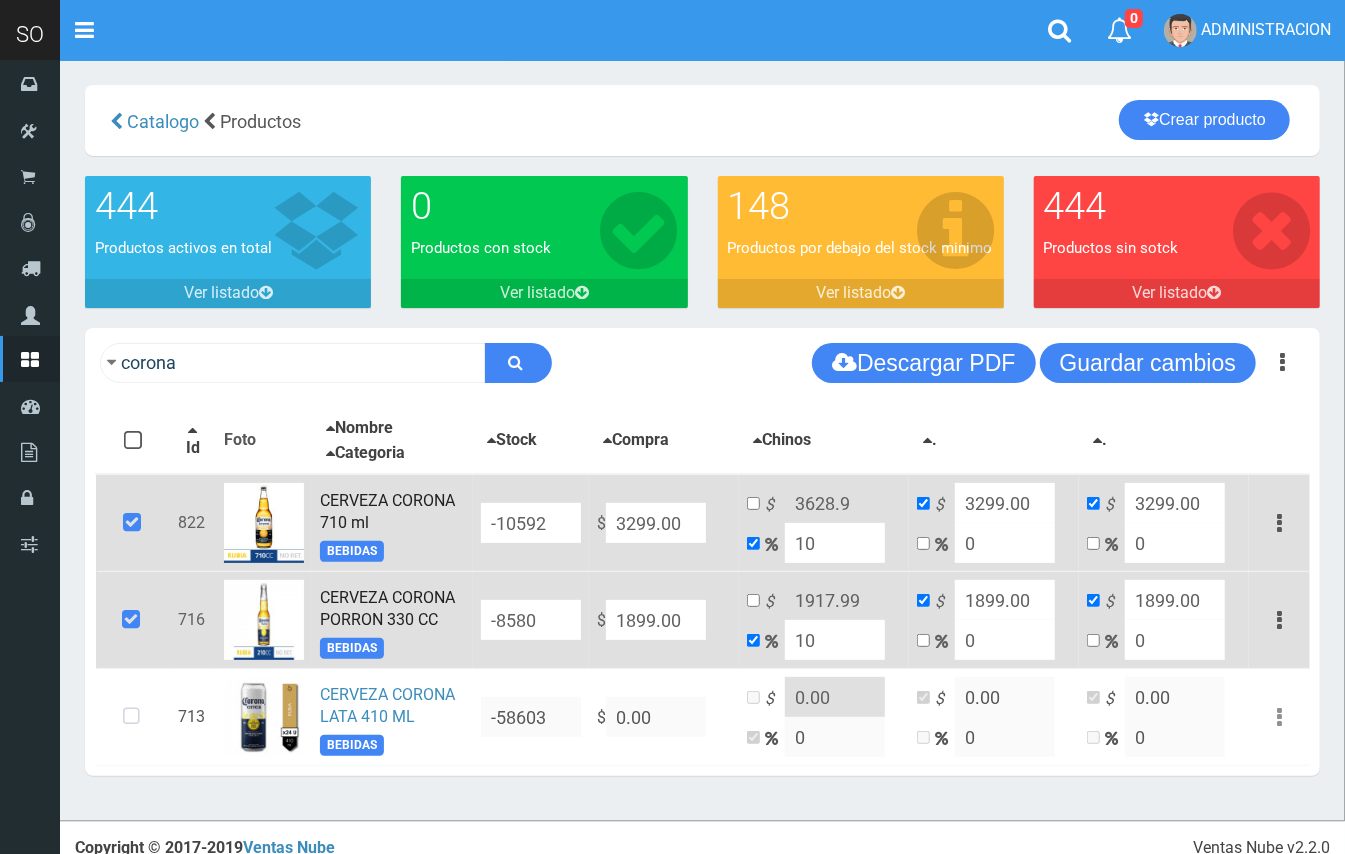 type on "2088.9" 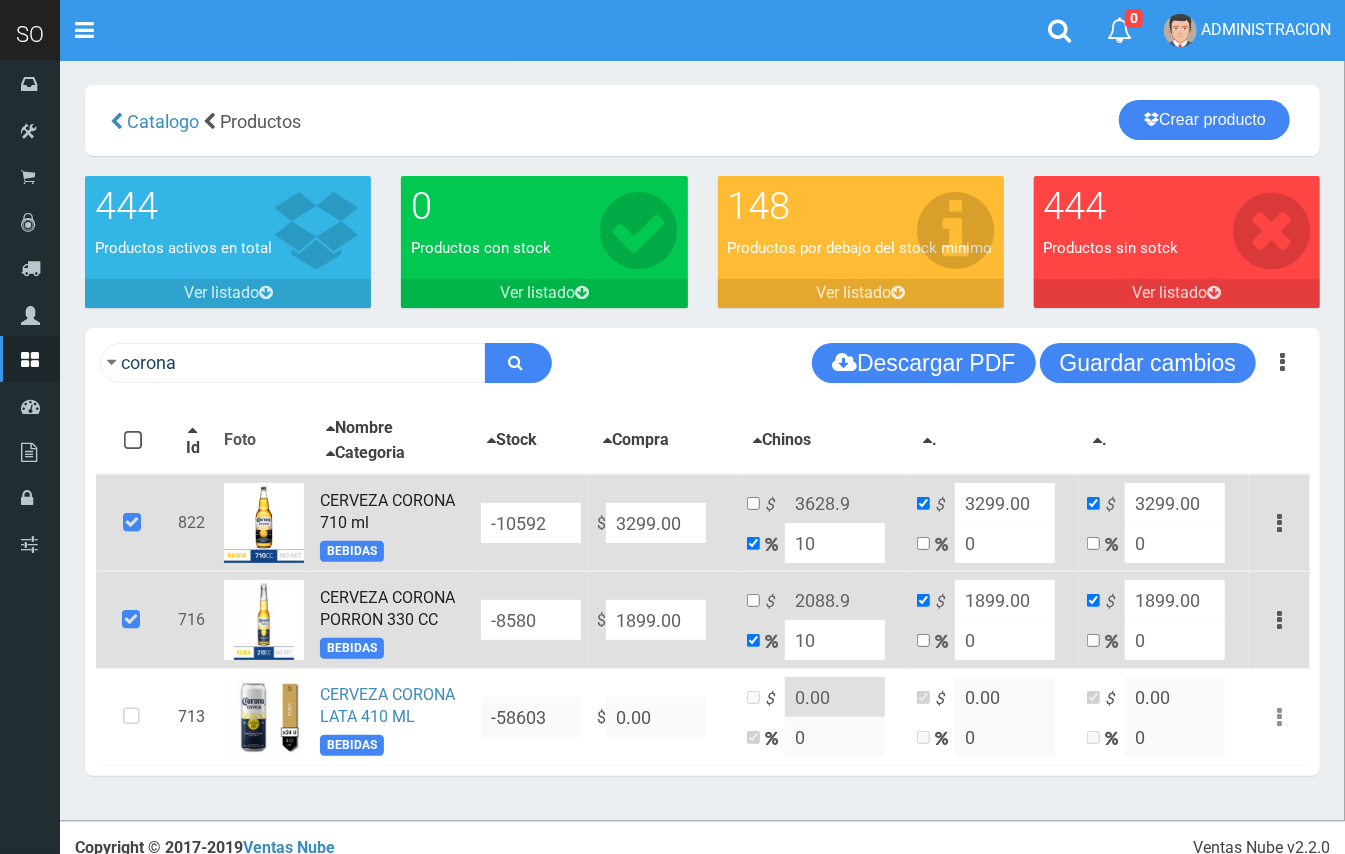 type on "10" 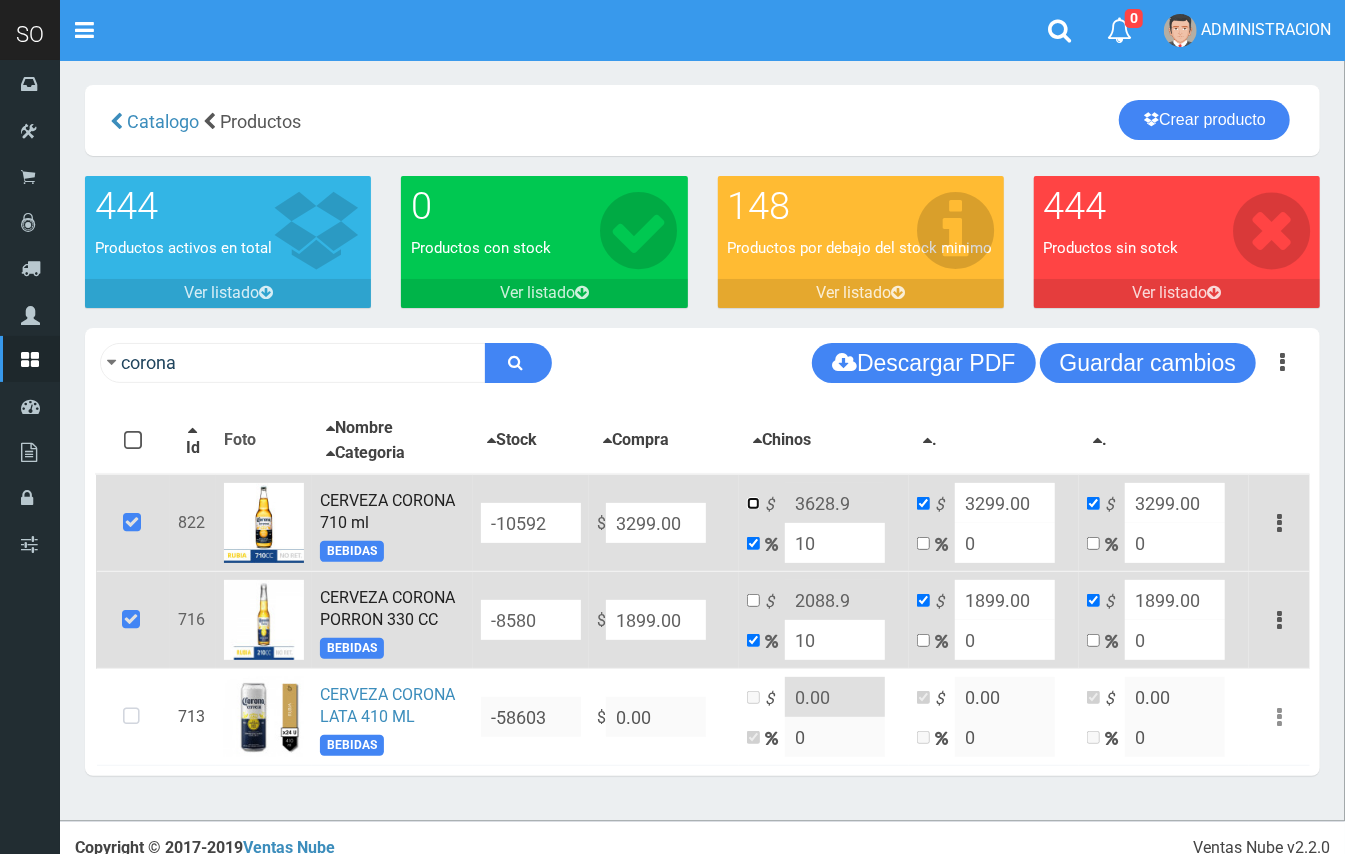 click at bounding box center (753, 503) 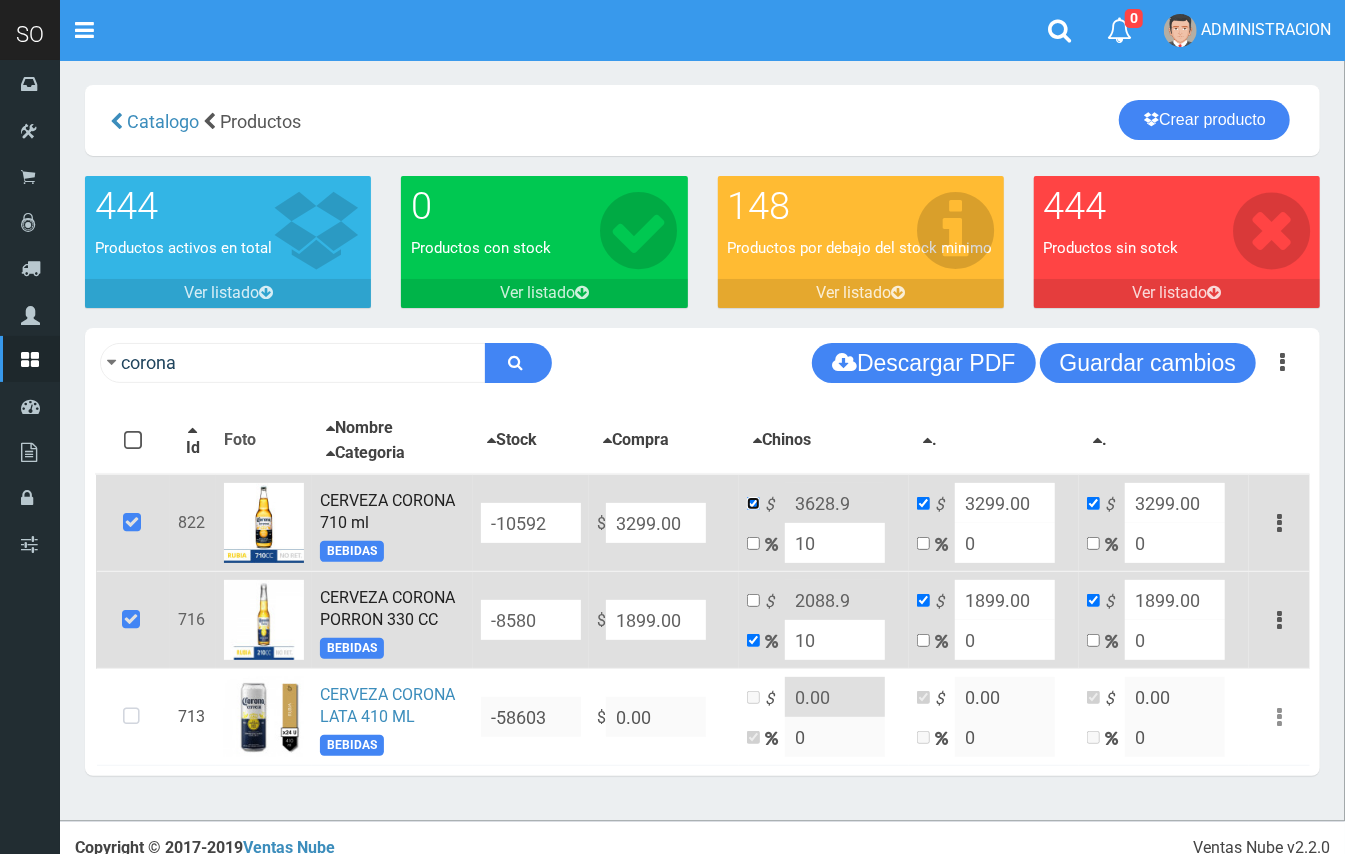 checkbox on "false" 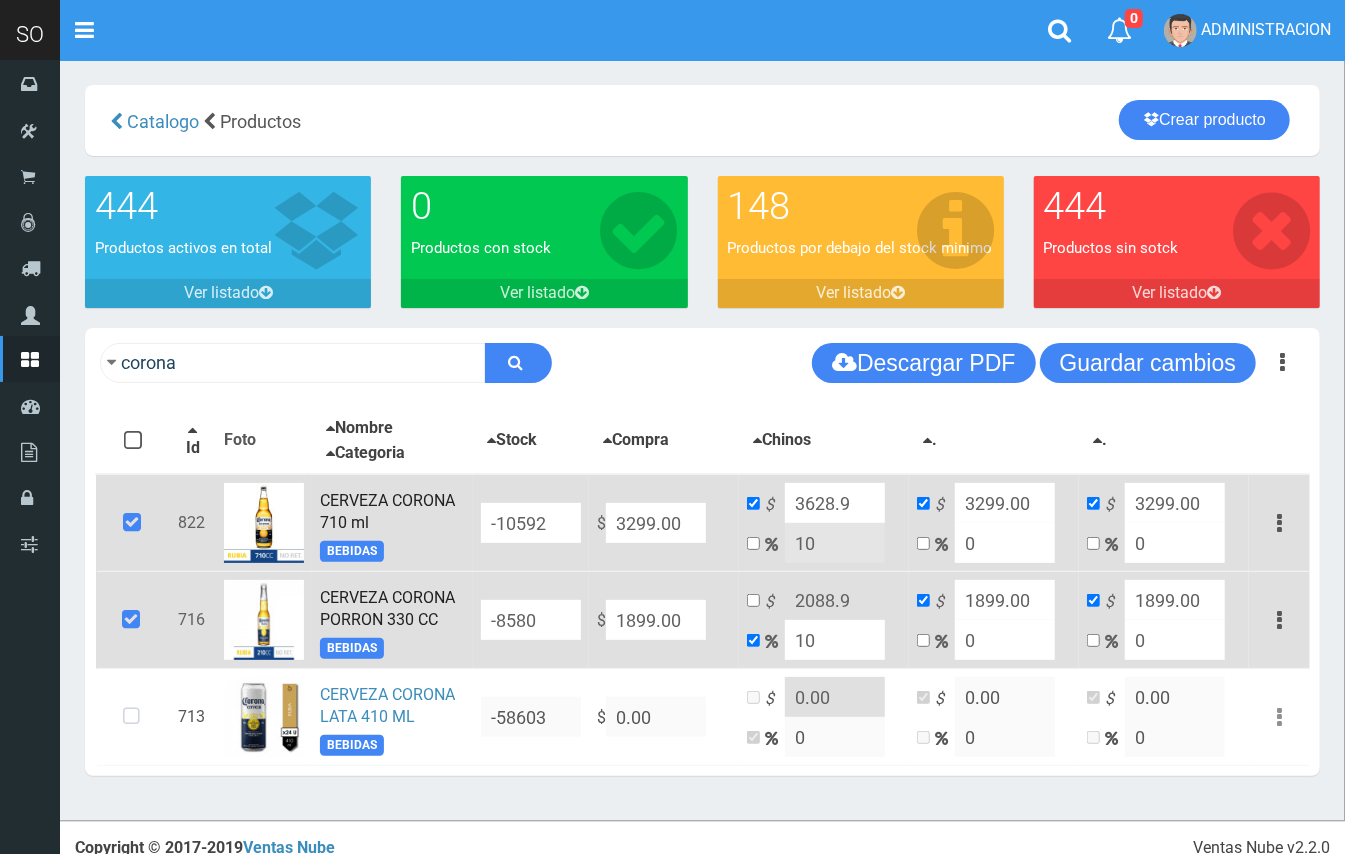 drag, startPoint x: 845, startPoint y: 498, endPoint x: 833, endPoint y: 497, distance: 12.0415945 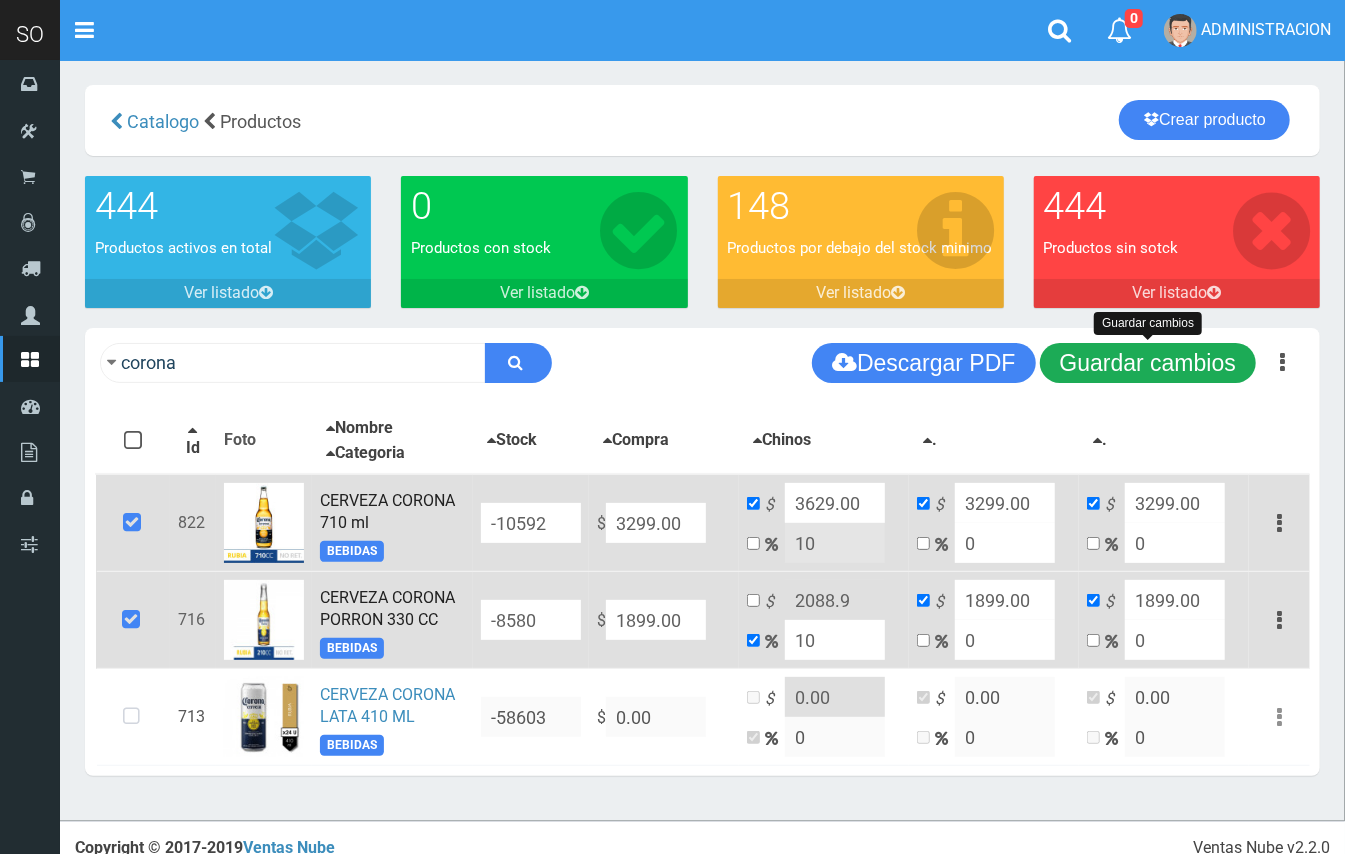 type on "3629.00" 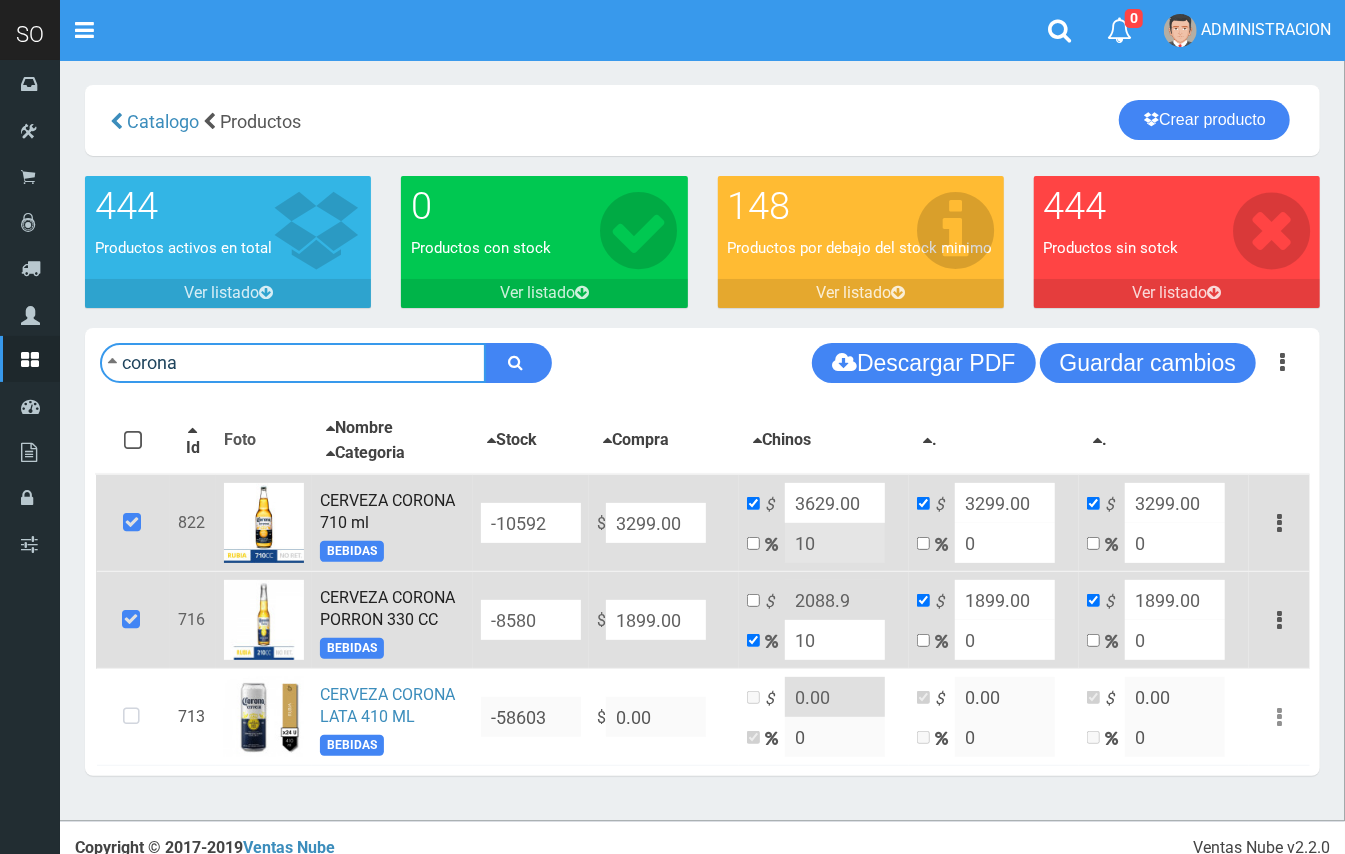 click on "corona" at bounding box center [293, 363] 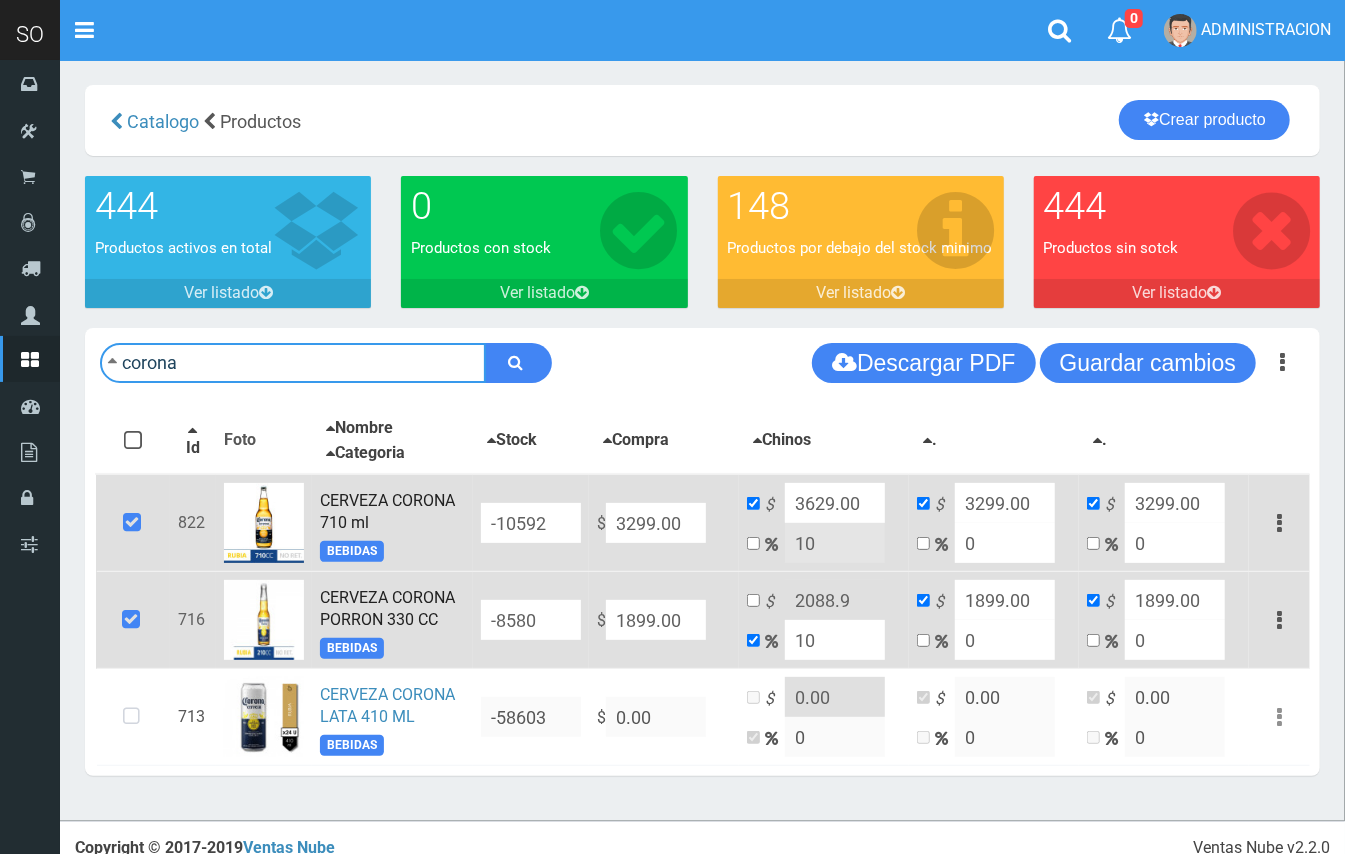 click on "corona" at bounding box center (293, 363) 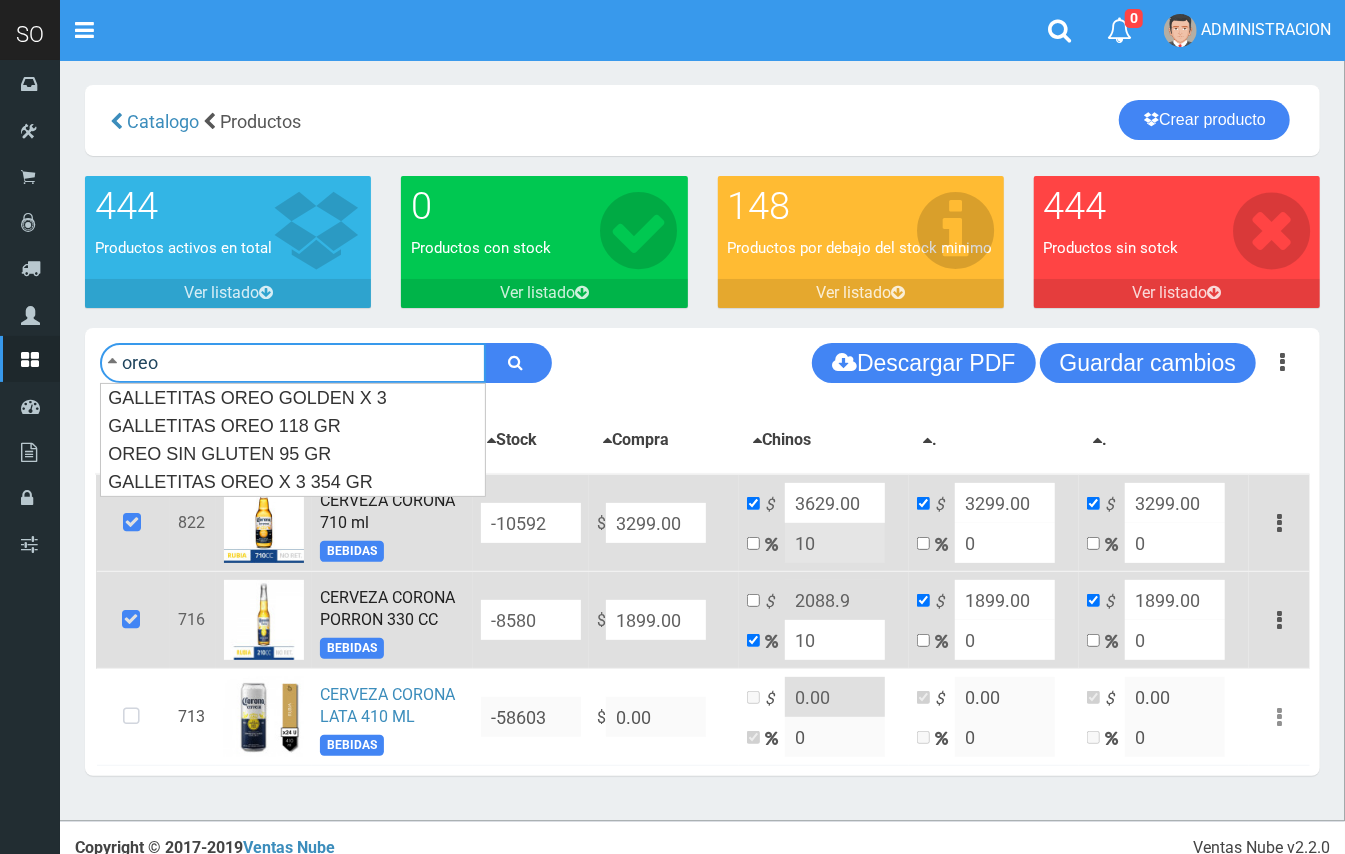 type on "oreo" 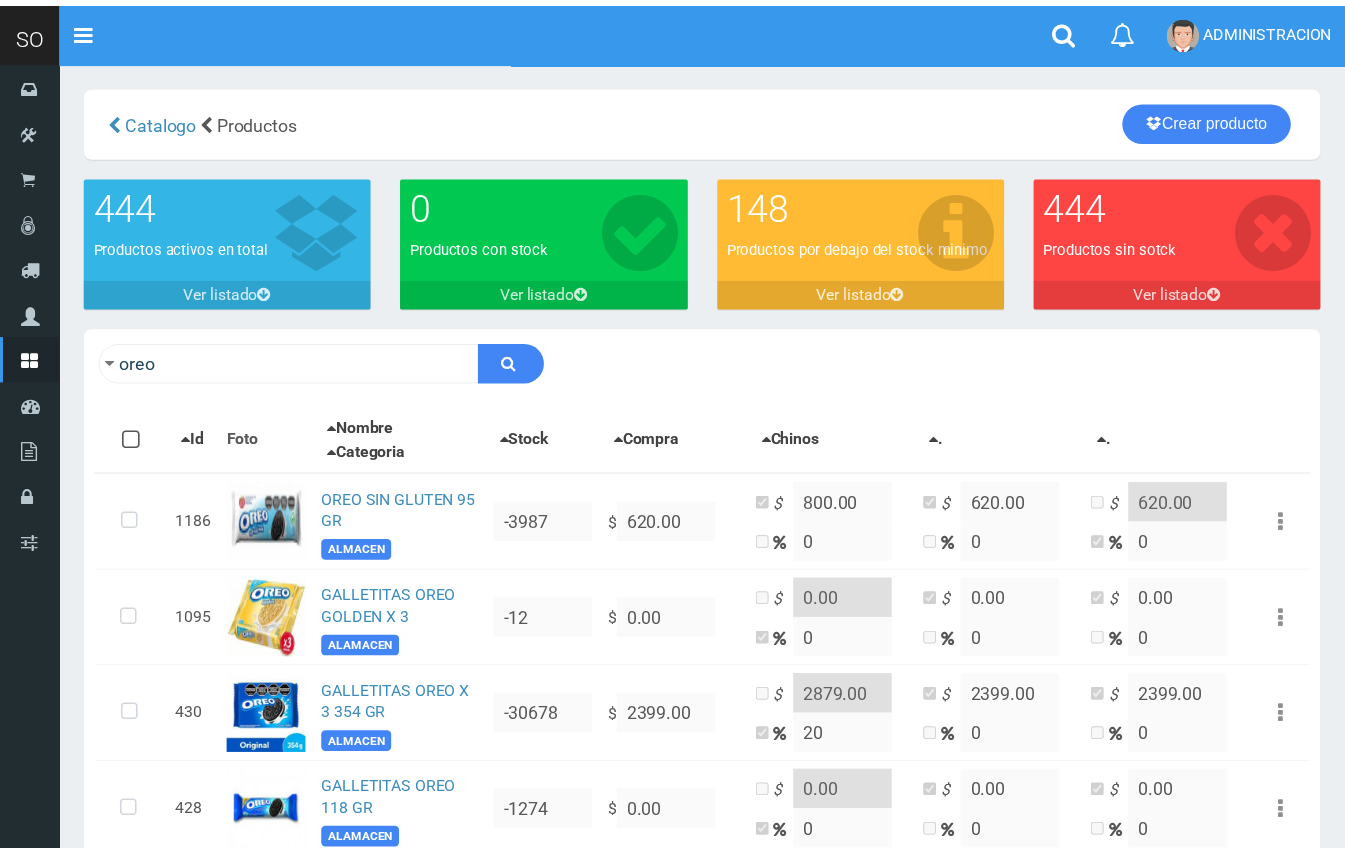 scroll, scrollTop: 0, scrollLeft: 0, axis: both 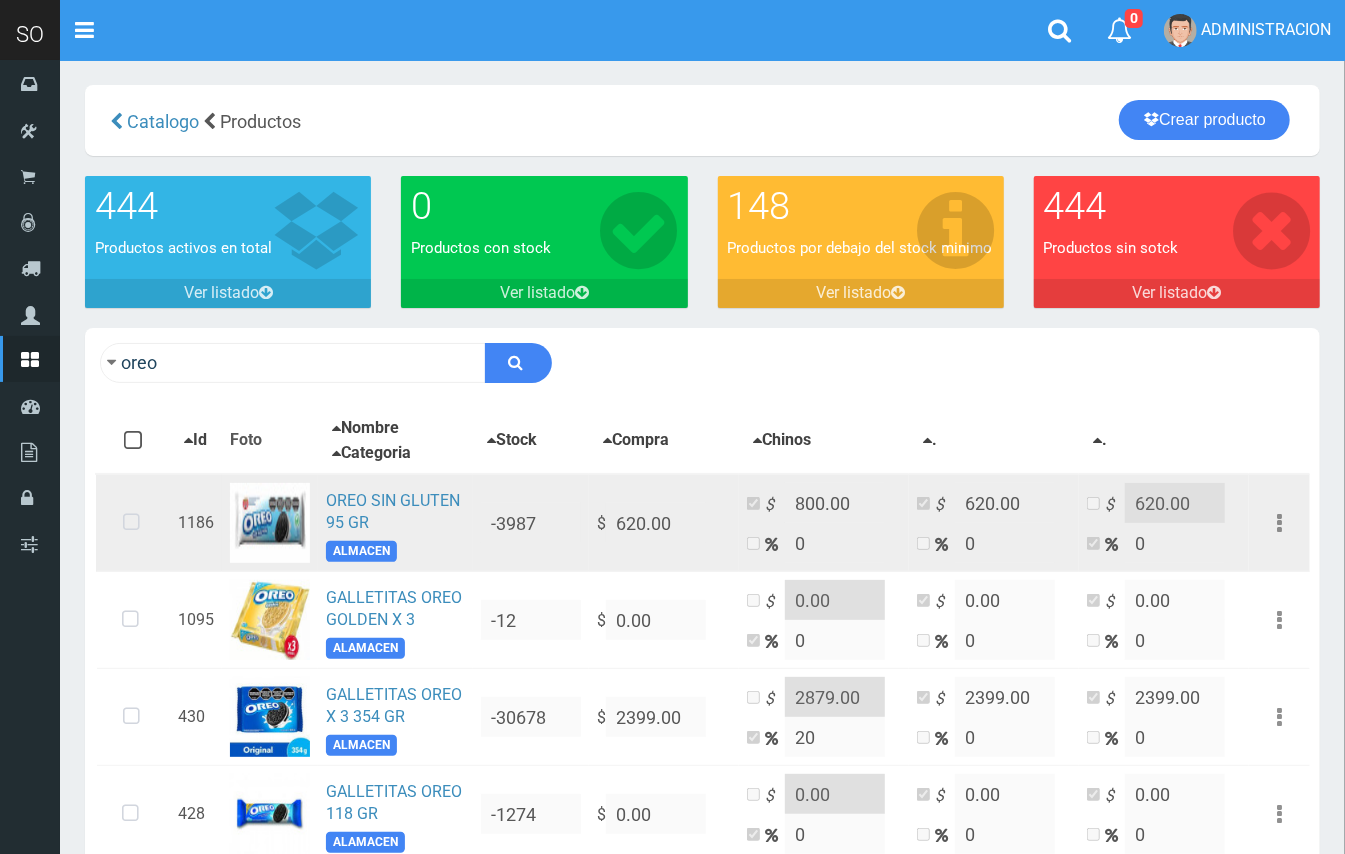 click at bounding box center (131, 523) 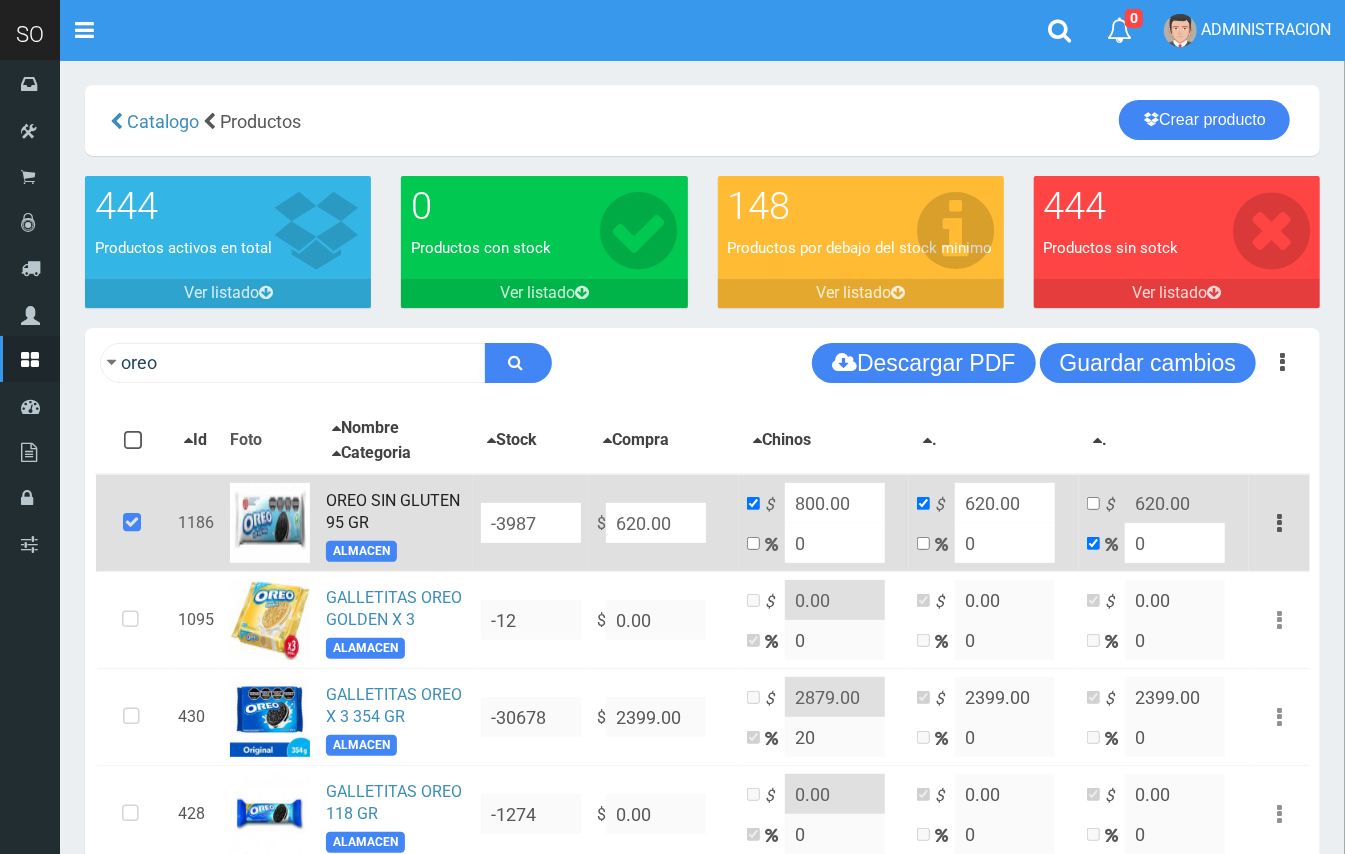 drag, startPoint x: 702, startPoint y: 526, endPoint x: 616, endPoint y: 521, distance: 86.145226 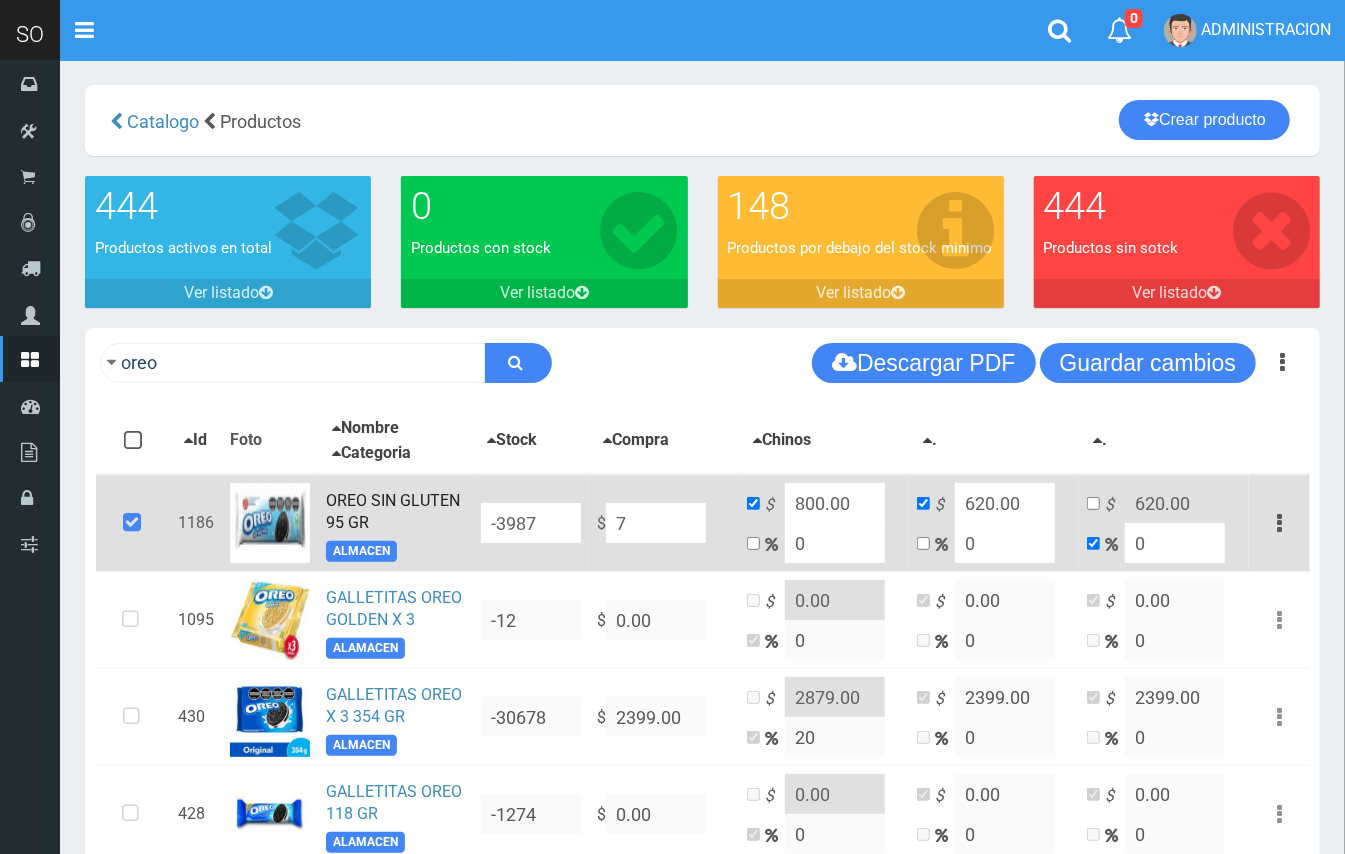 type on "7" 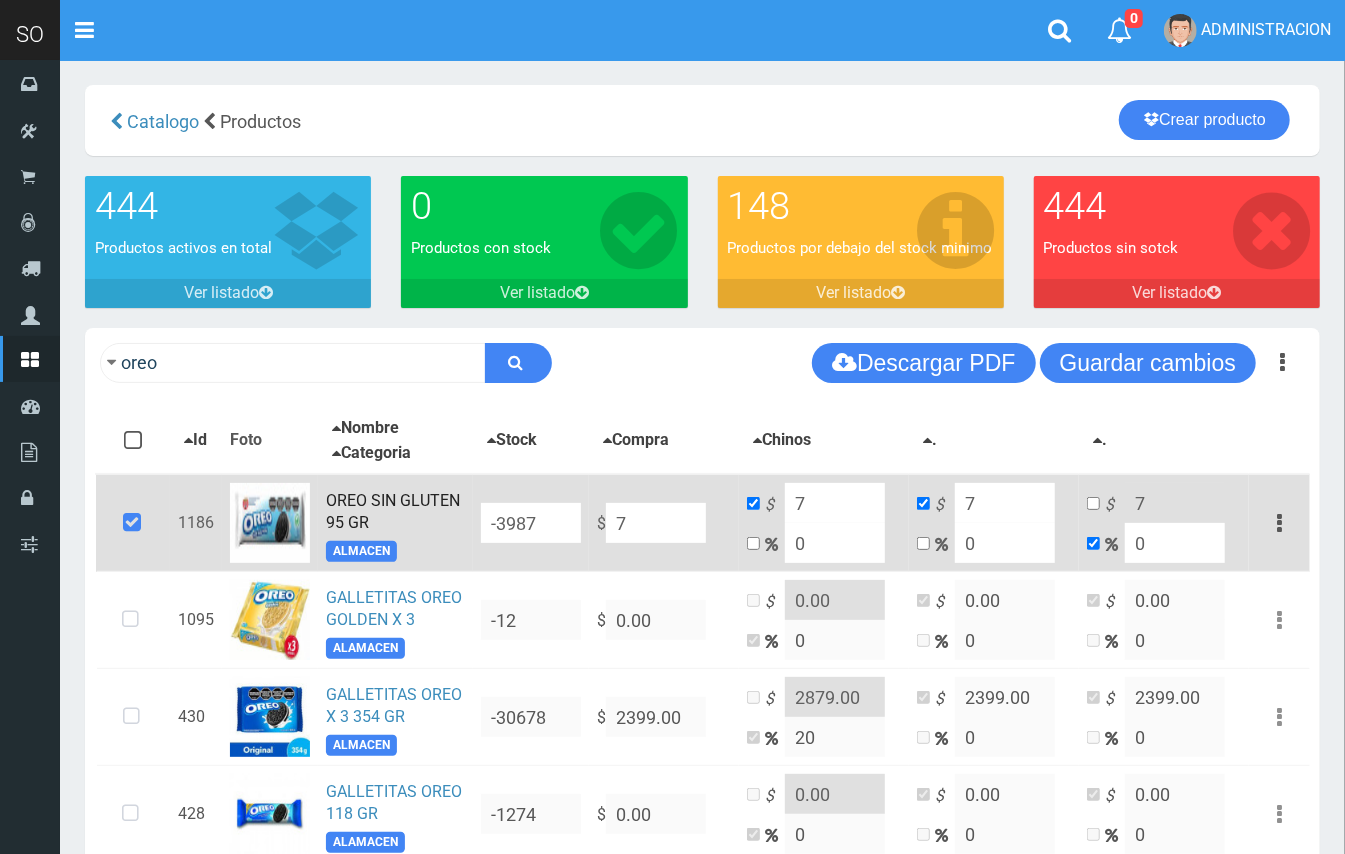 type on "75" 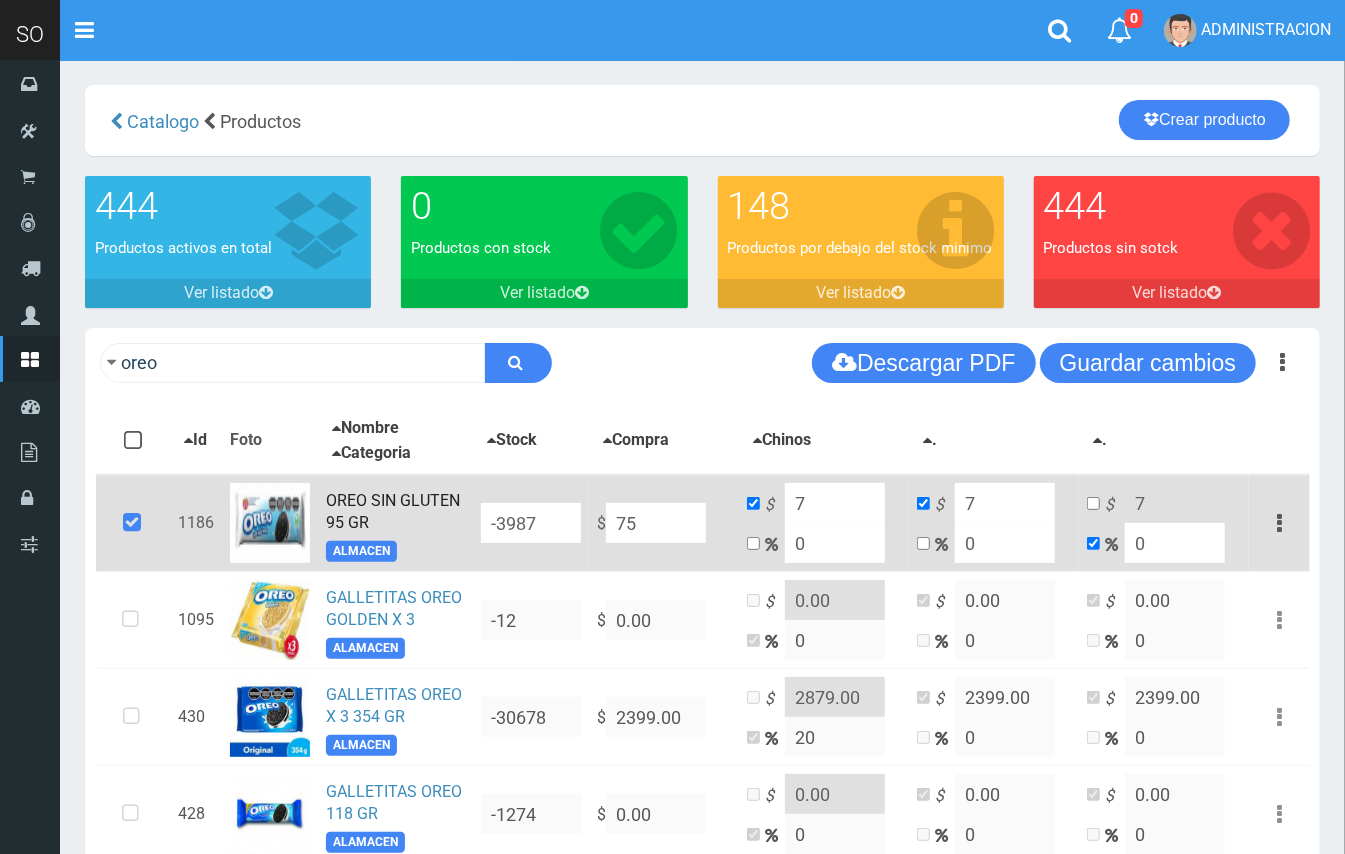 type on "75" 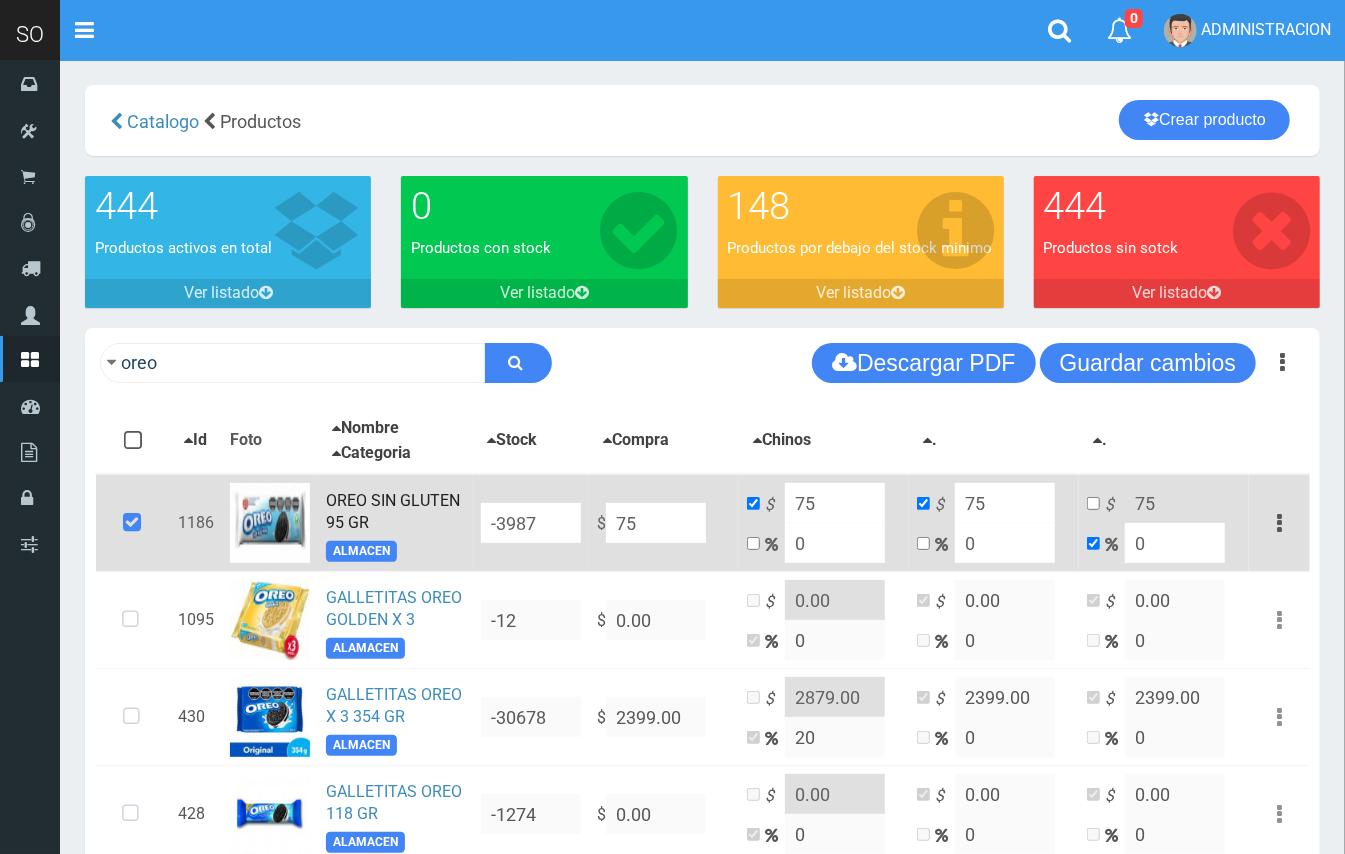 type on "750" 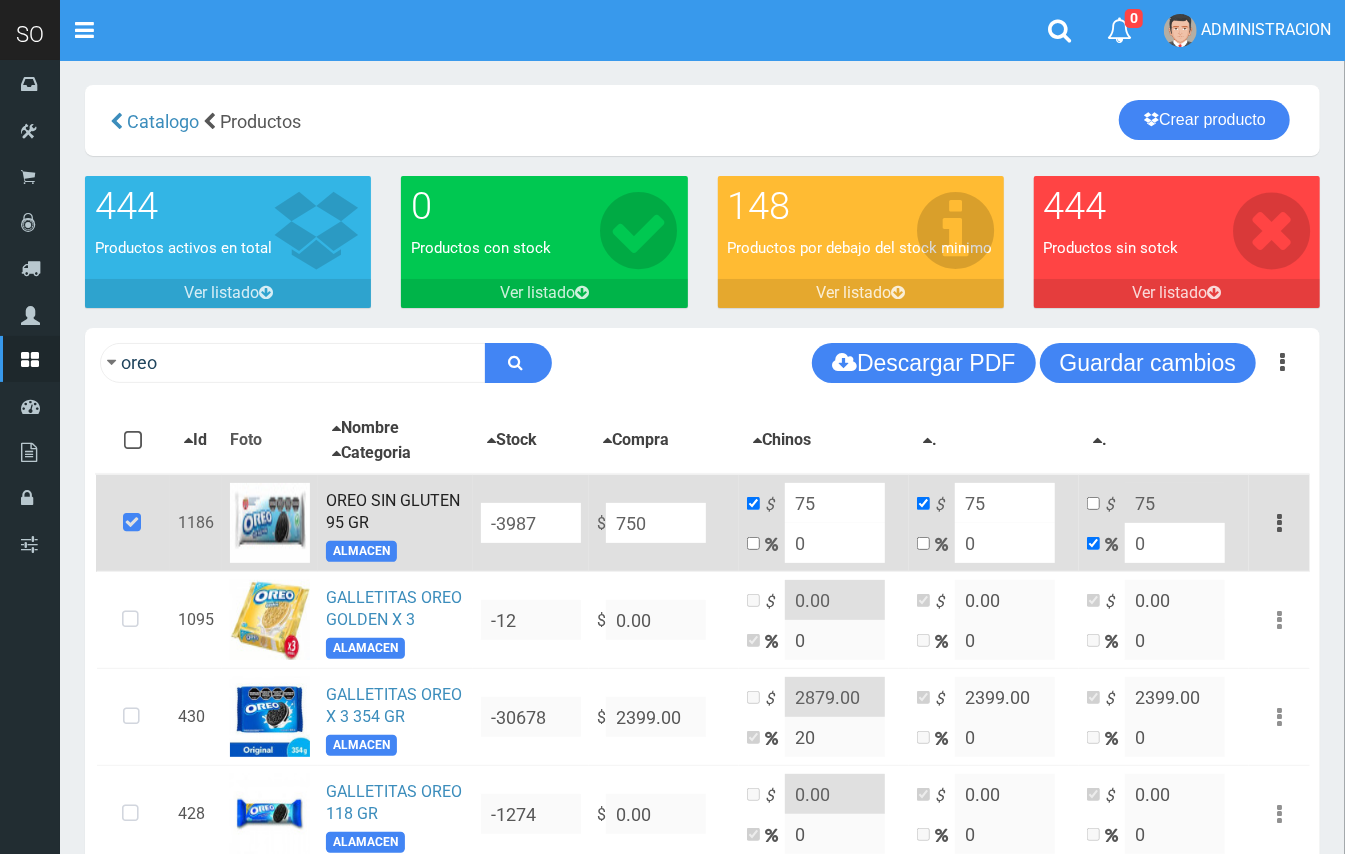 type on "750" 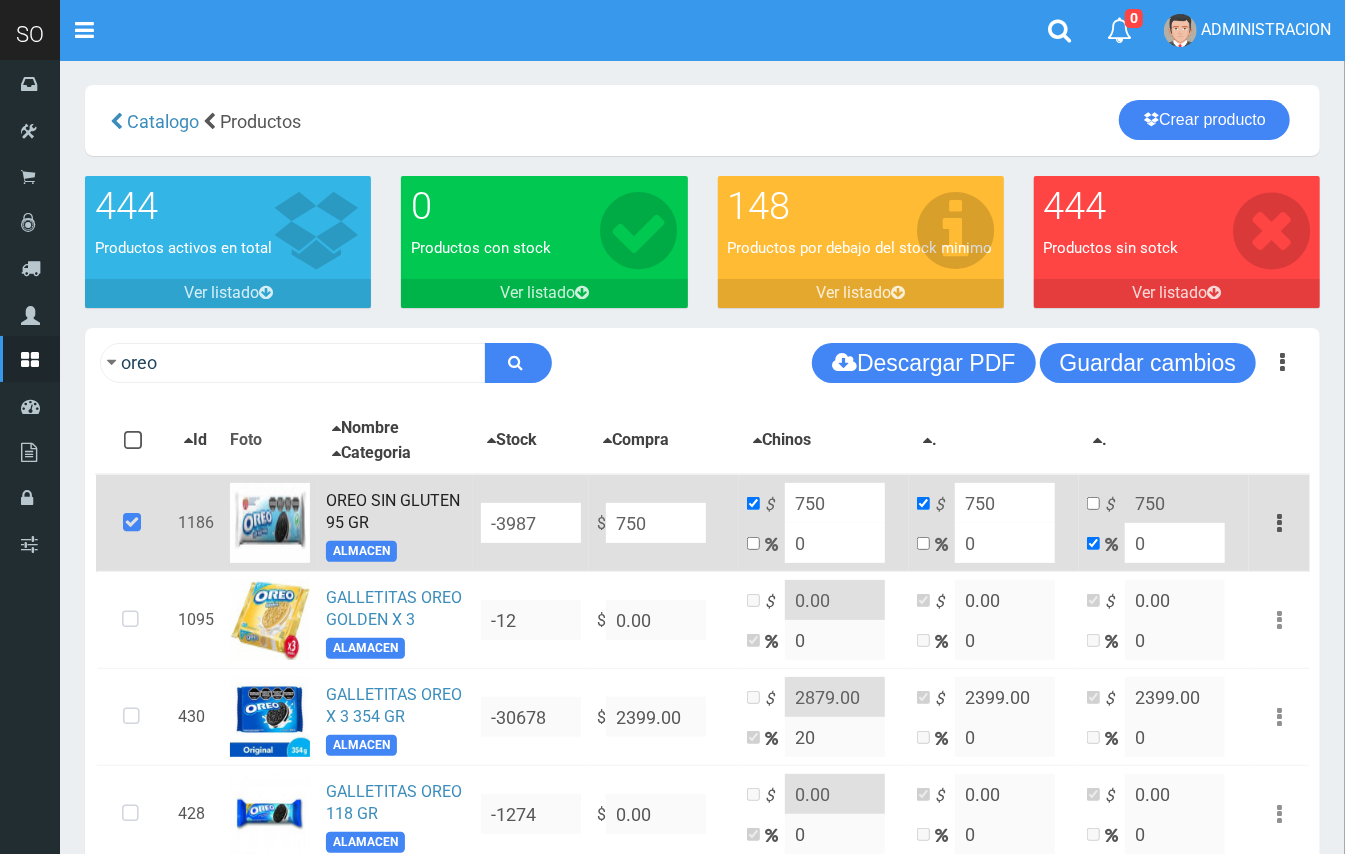 type on "750" 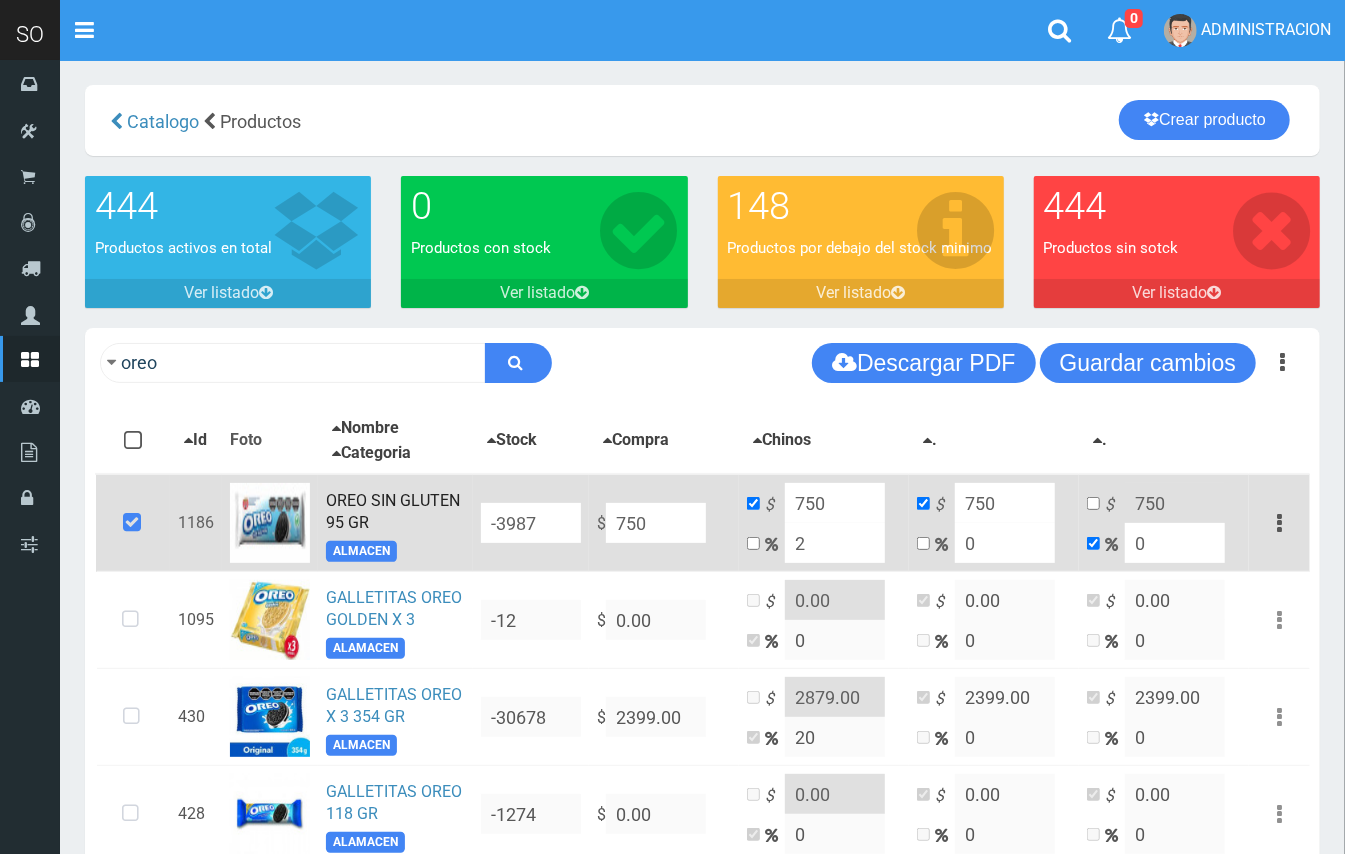 type on "765" 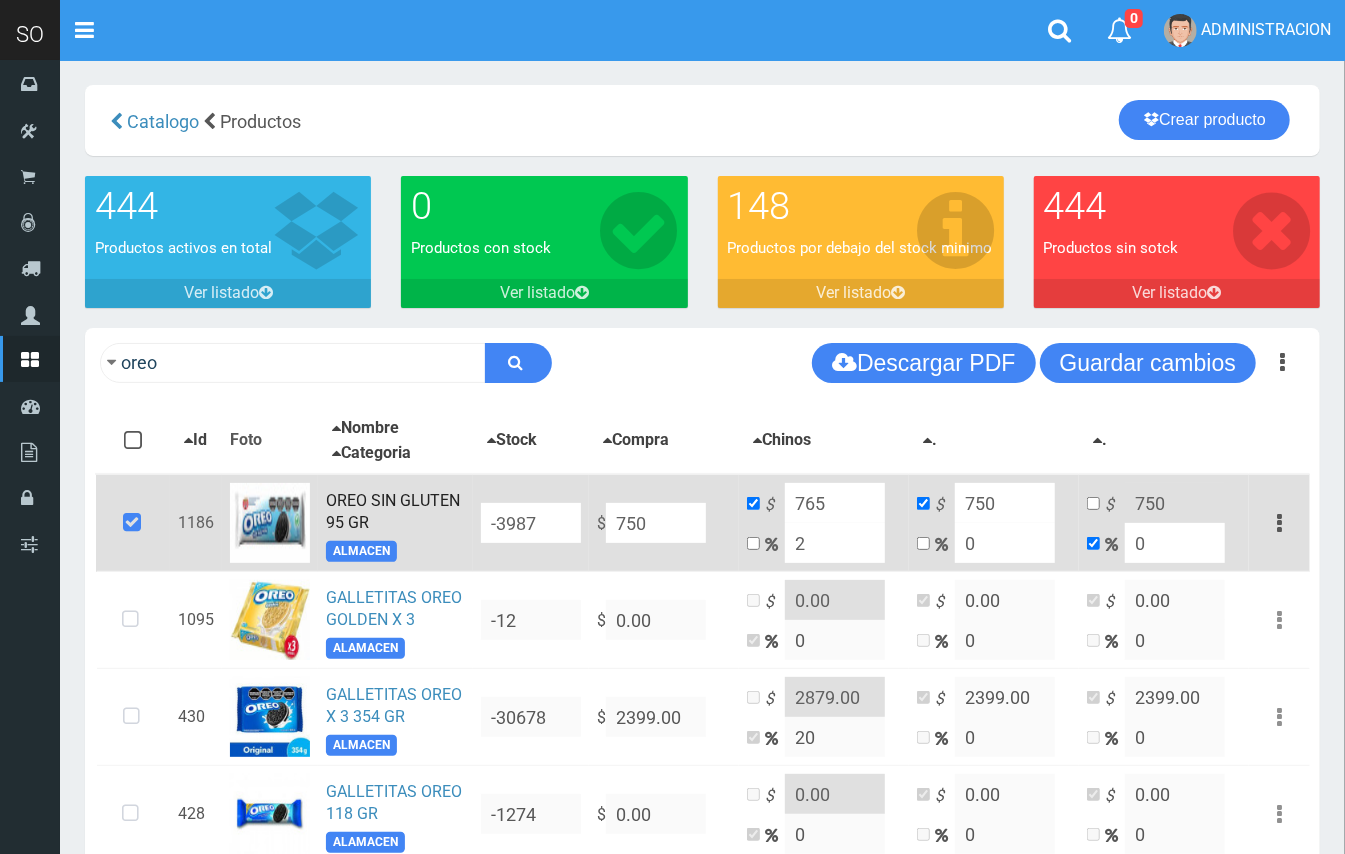 type on "20" 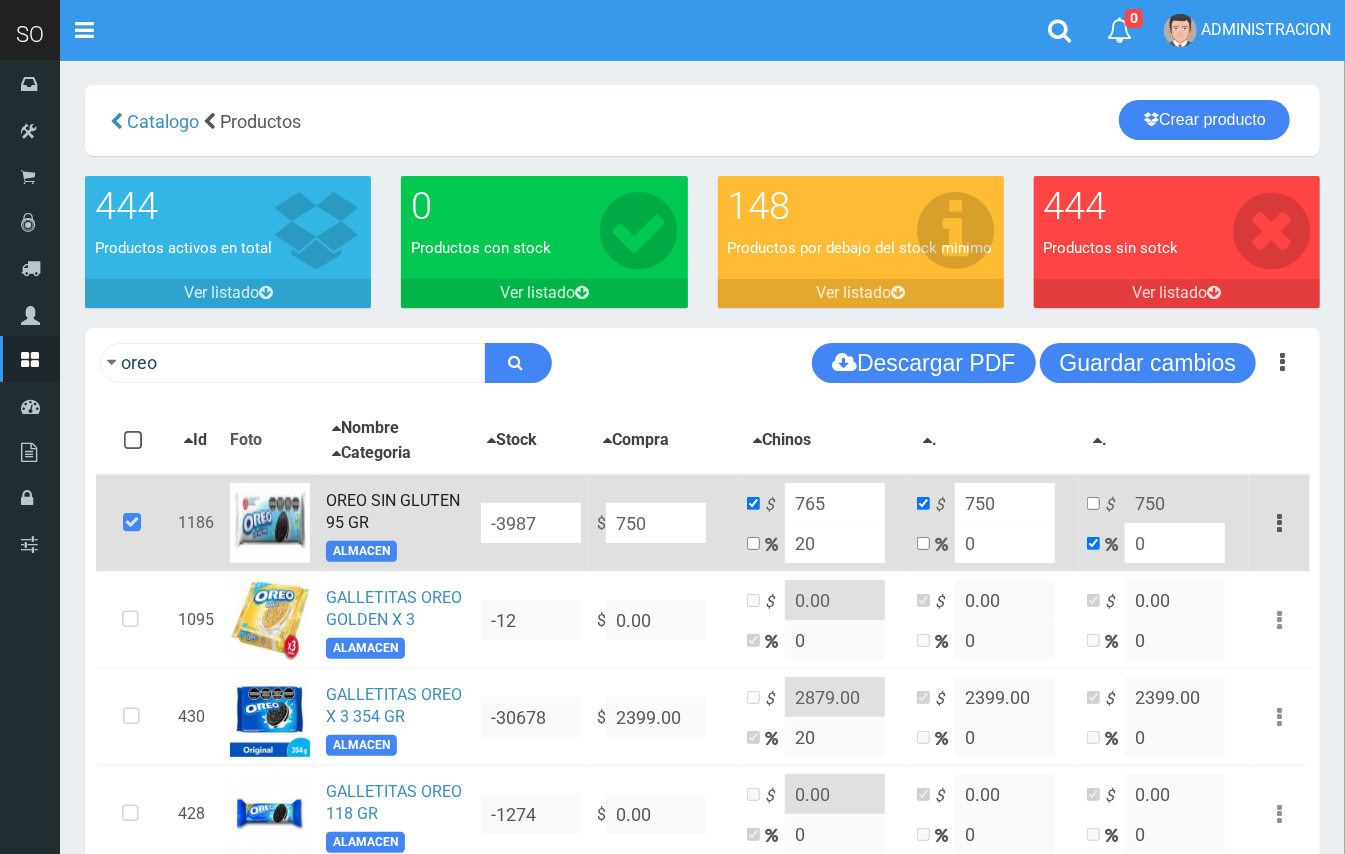 type on "900" 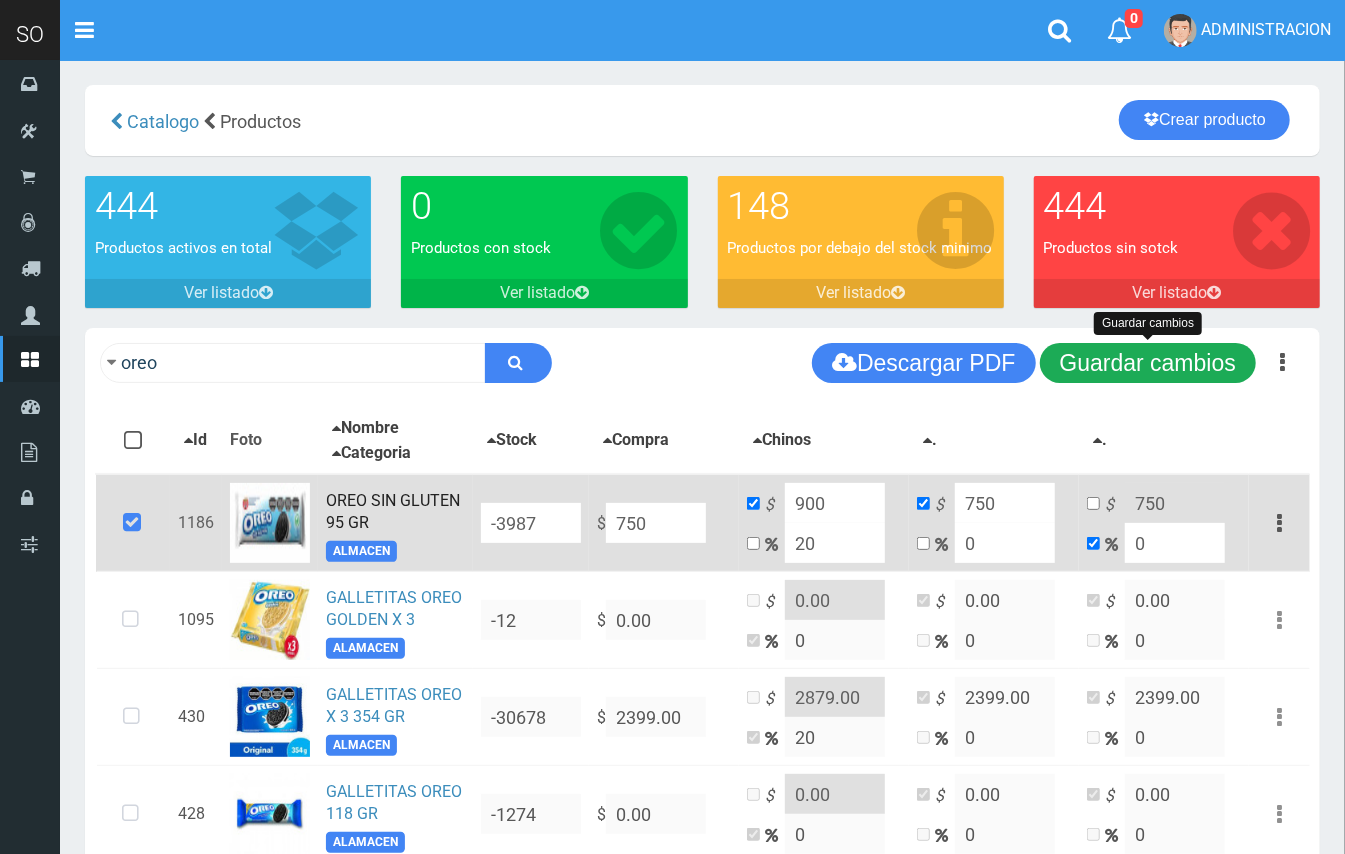 click on "Guardar cambios" at bounding box center (1148, 363) 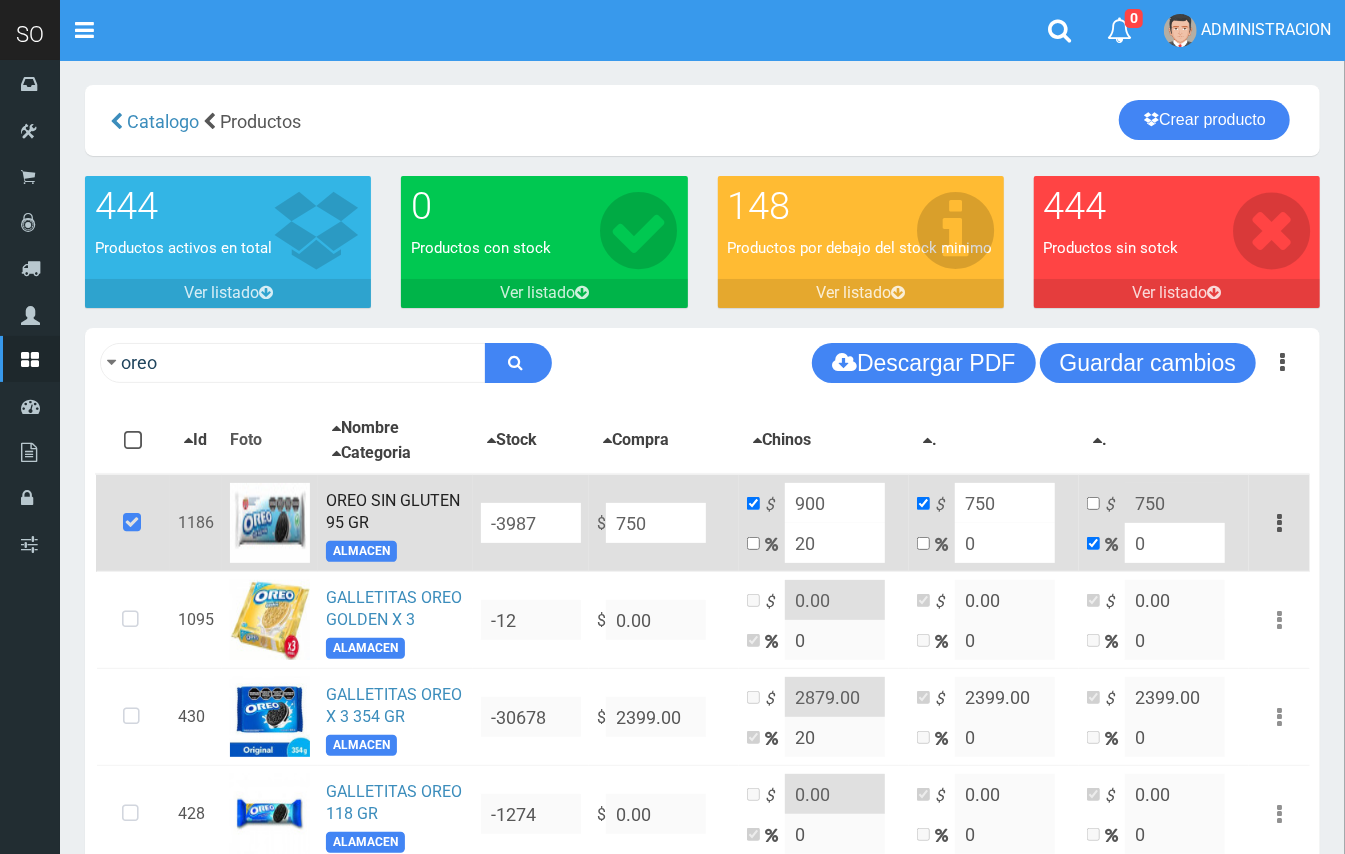 drag, startPoint x: 817, startPoint y: 556, endPoint x: 785, endPoint y: 546, distance: 33.526108 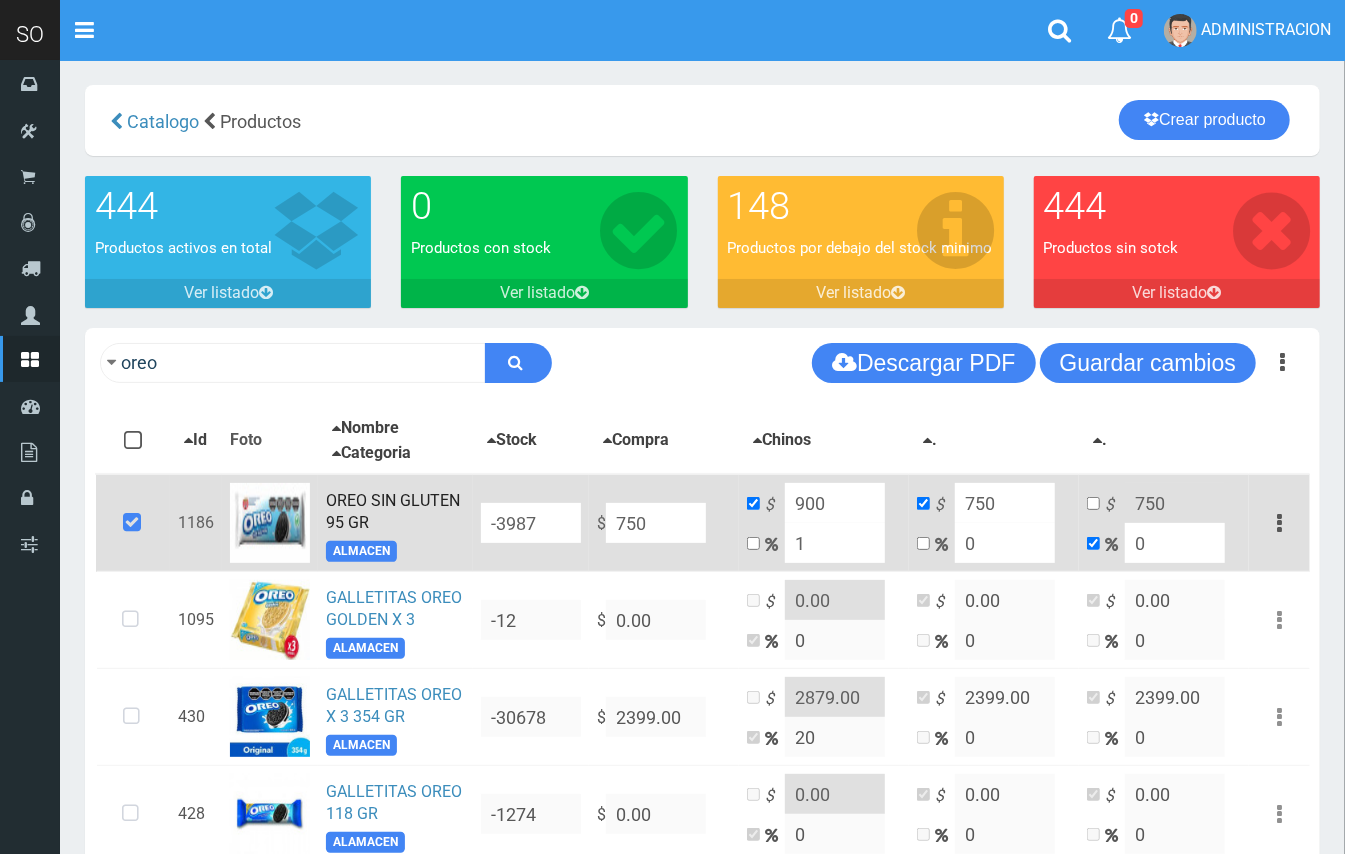 type on "15" 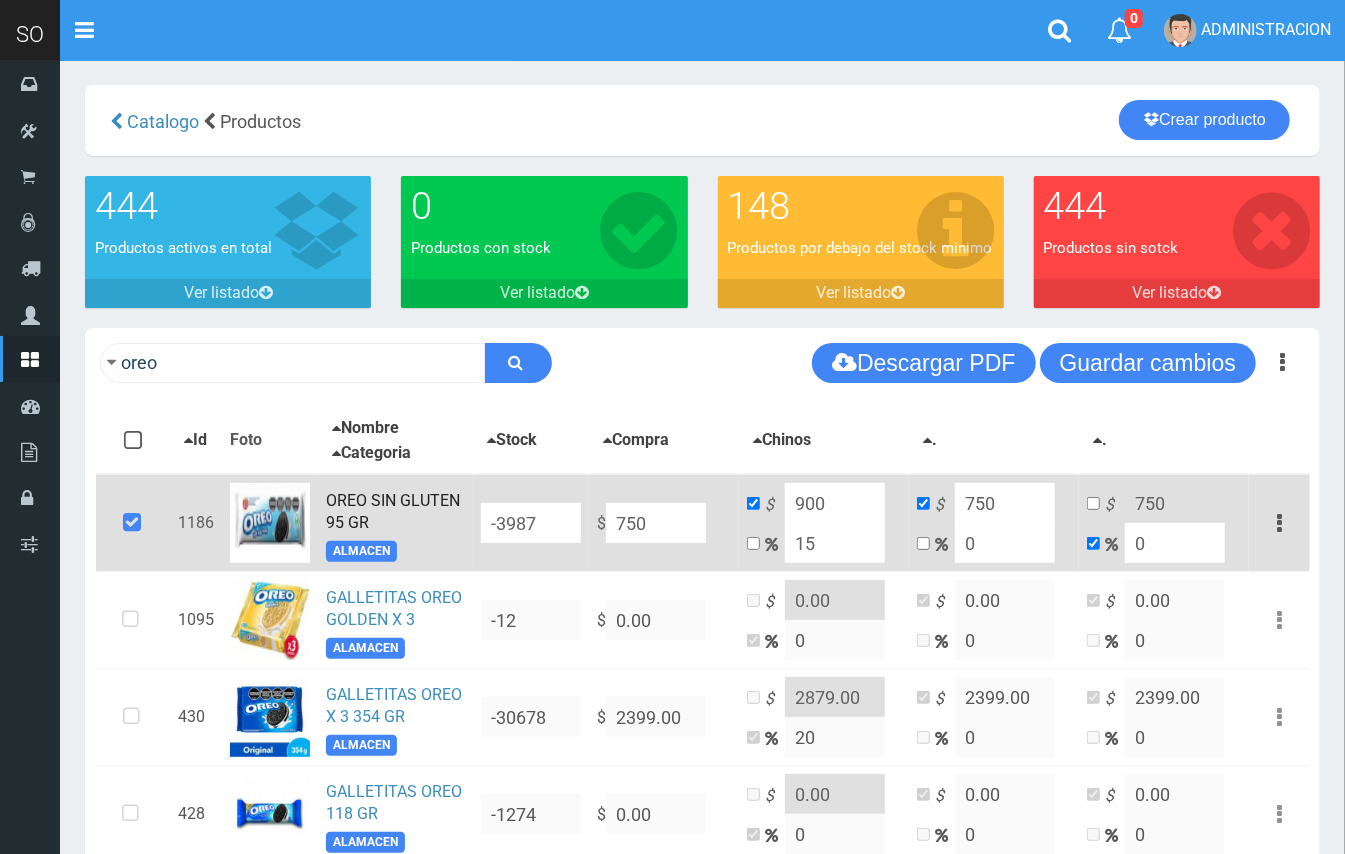 type on "862.5" 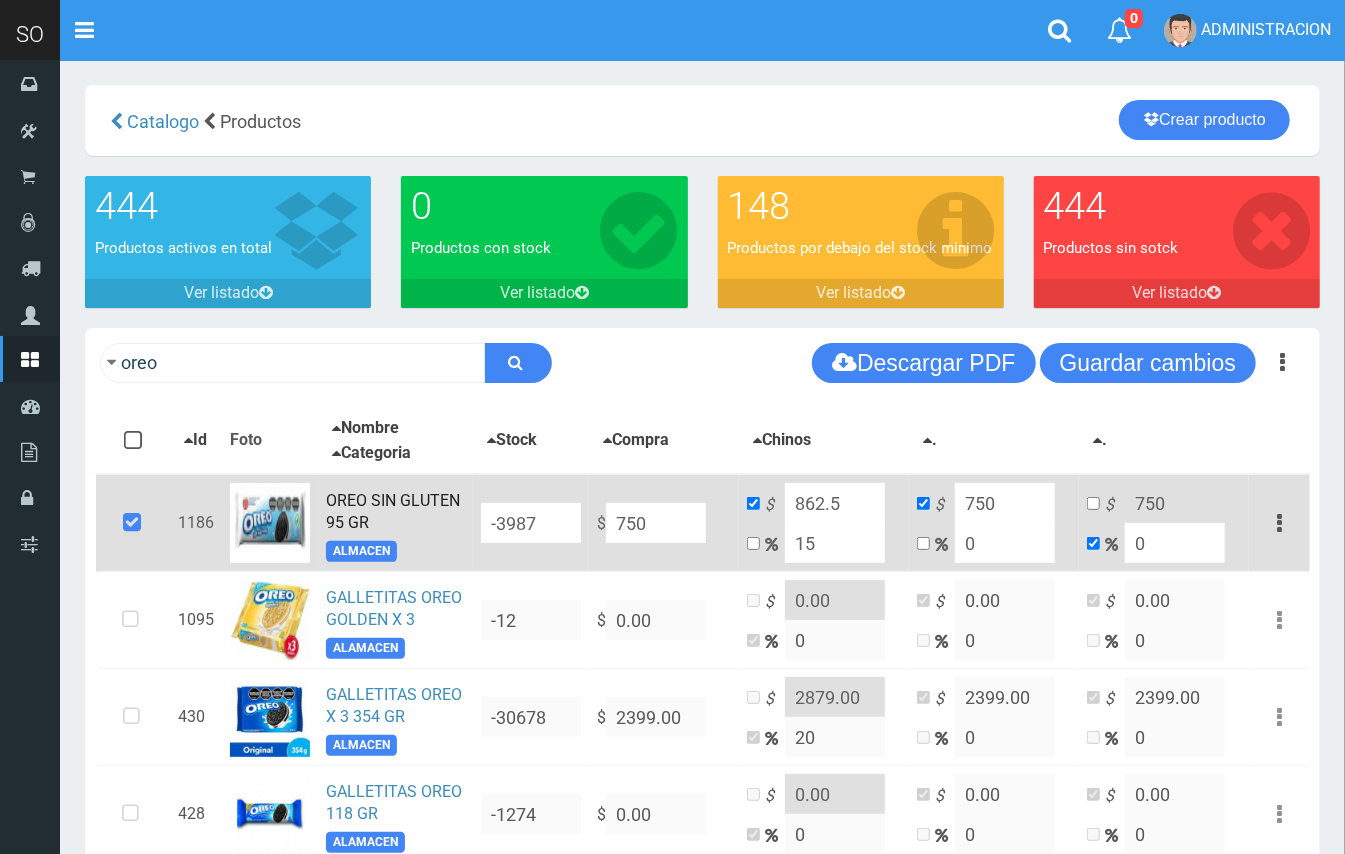 drag, startPoint x: 821, startPoint y: 541, endPoint x: 782, endPoint y: 533, distance: 39.812057 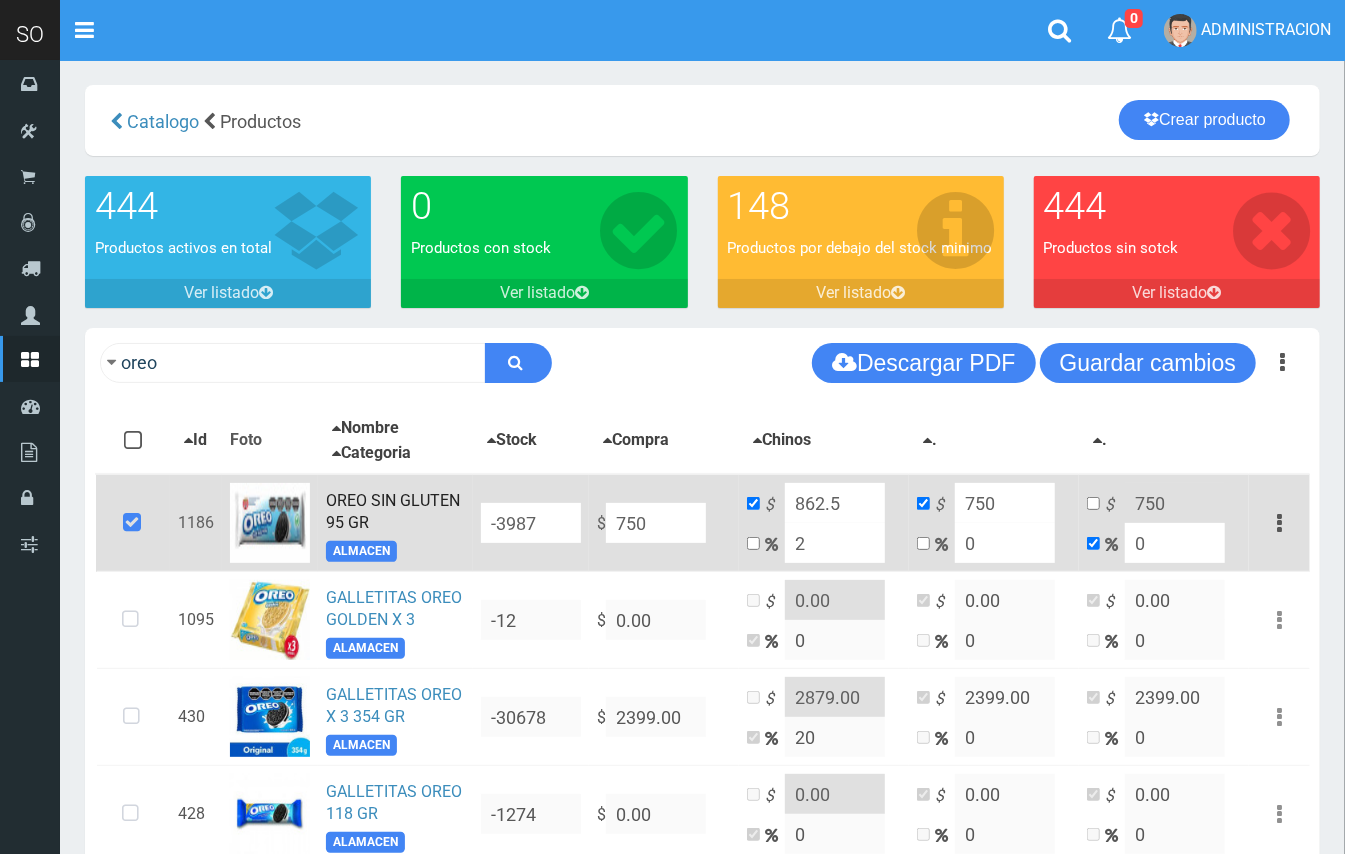 type on "765" 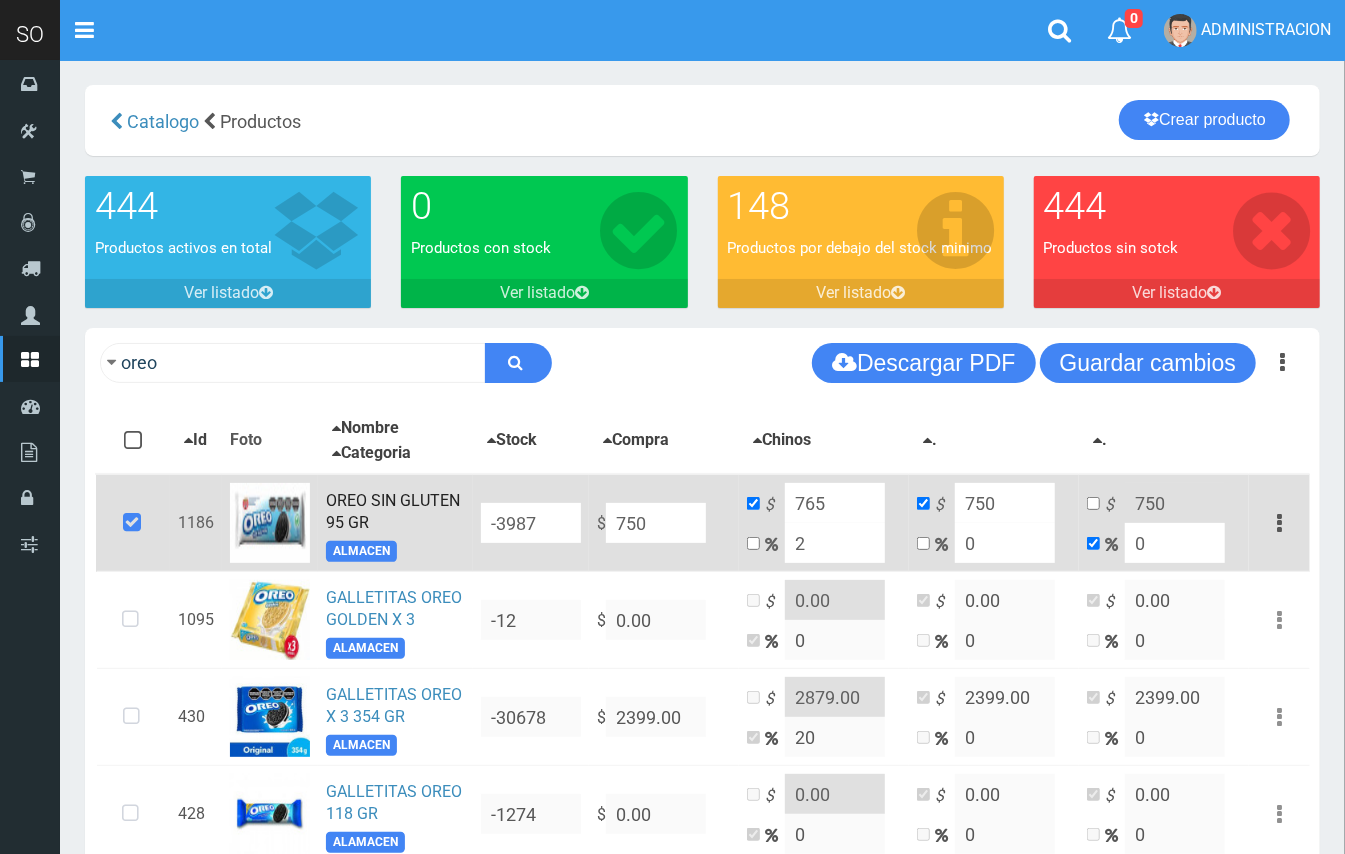 type on "20" 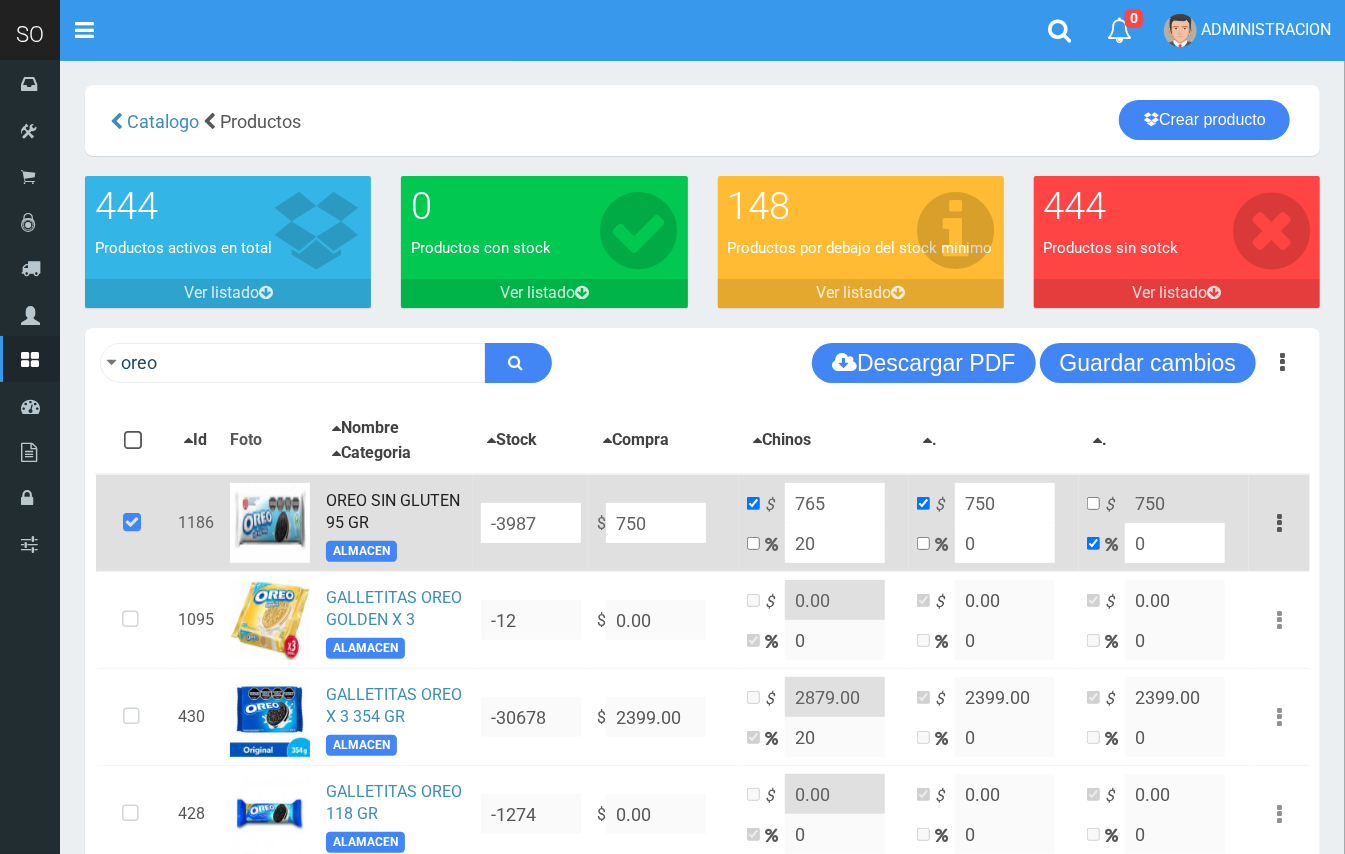 type on "900" 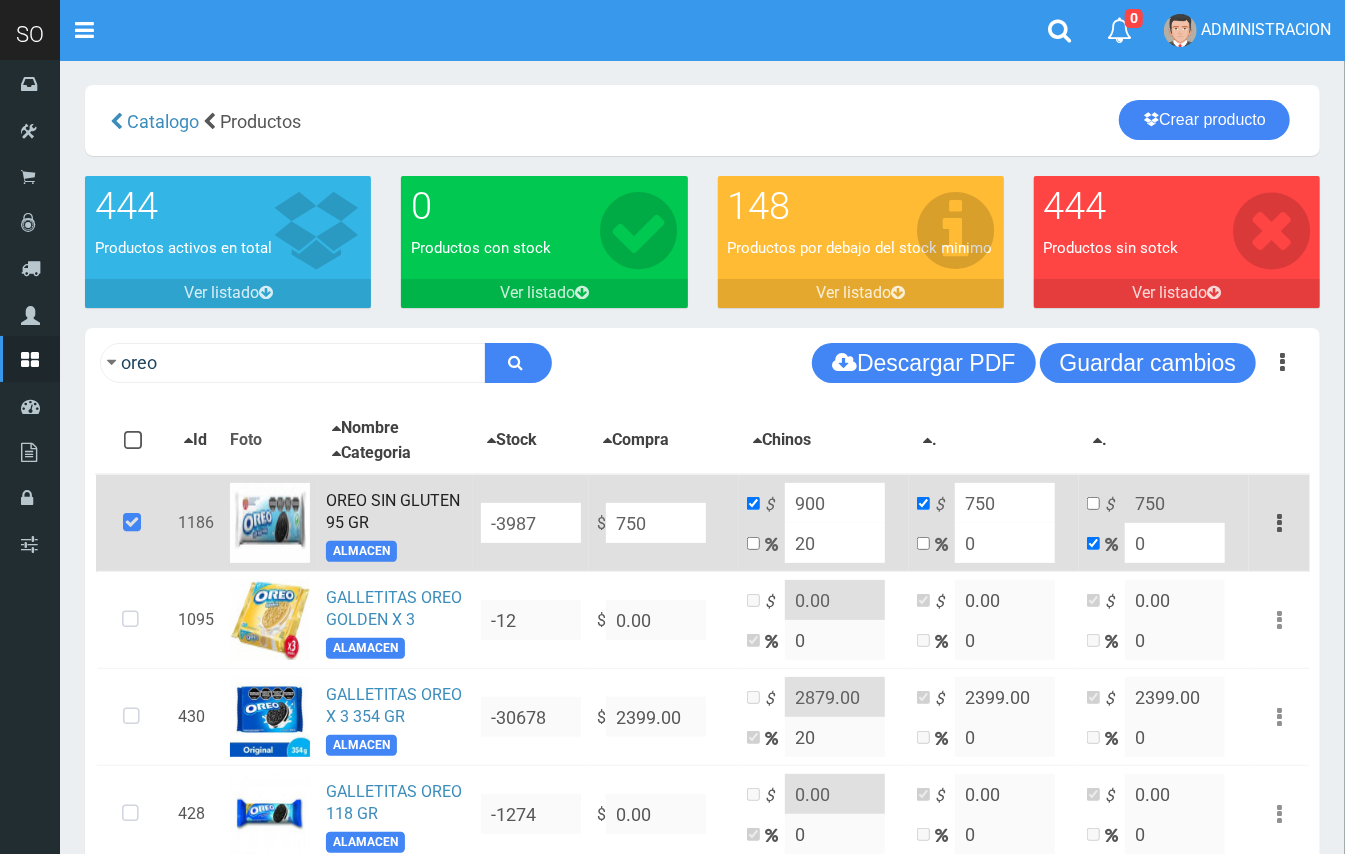type on "20" 